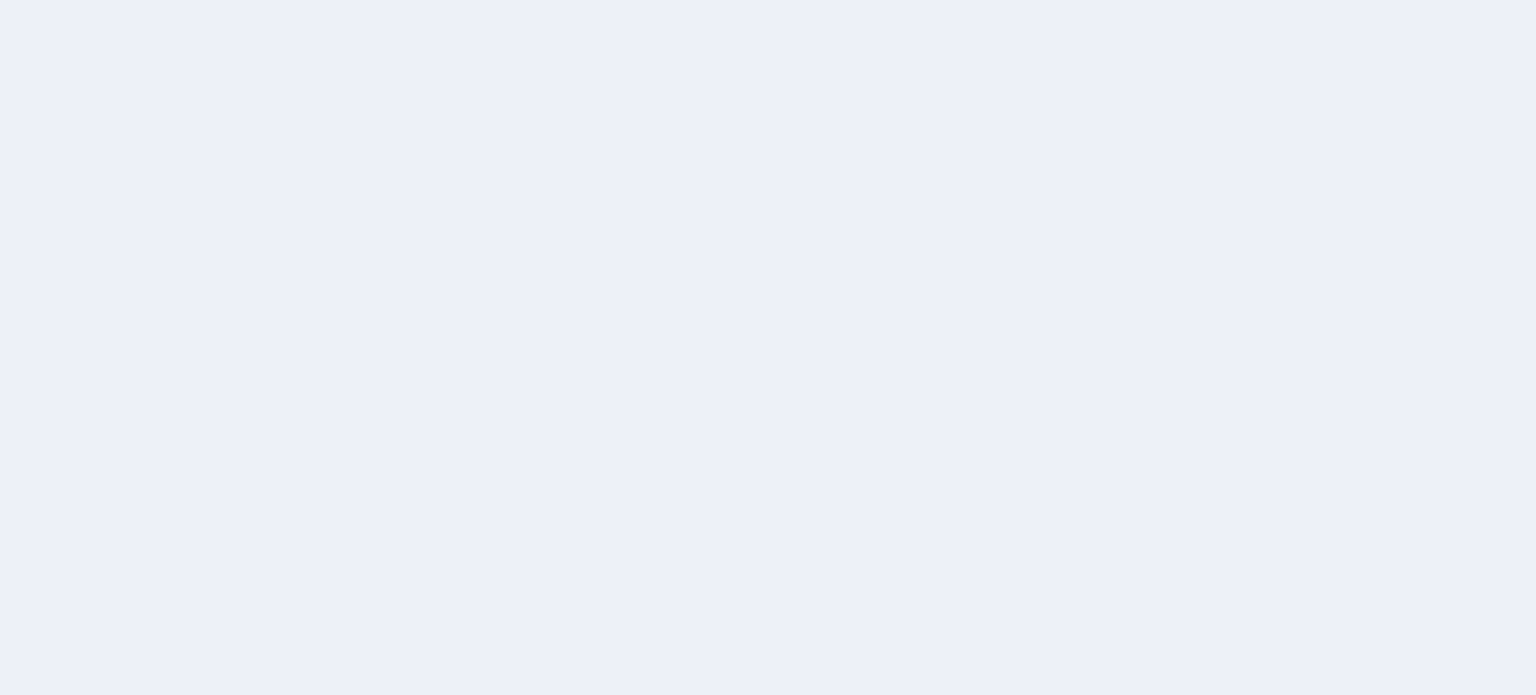 scroll, scrollTop: 0, scrollLeft: 0, axis: both 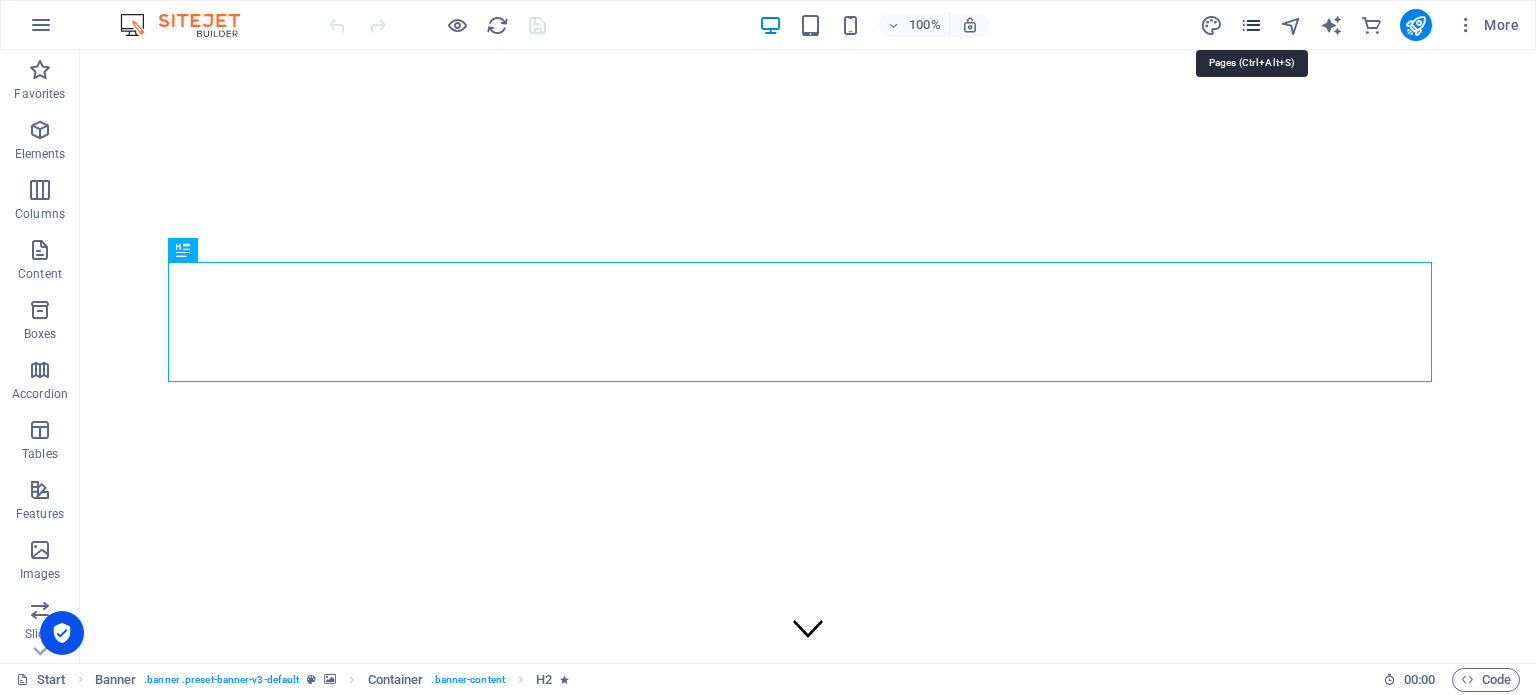 click at bounding box center (1251, 25) 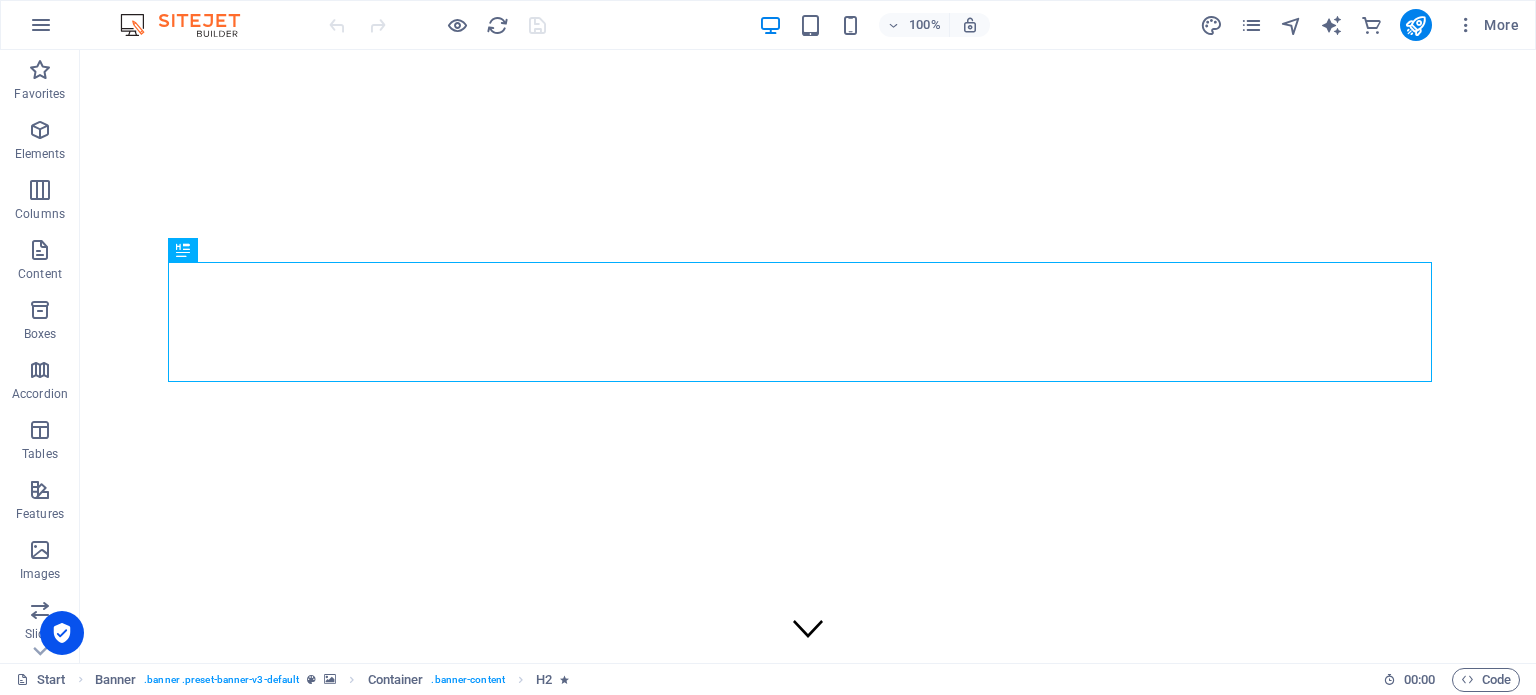 type 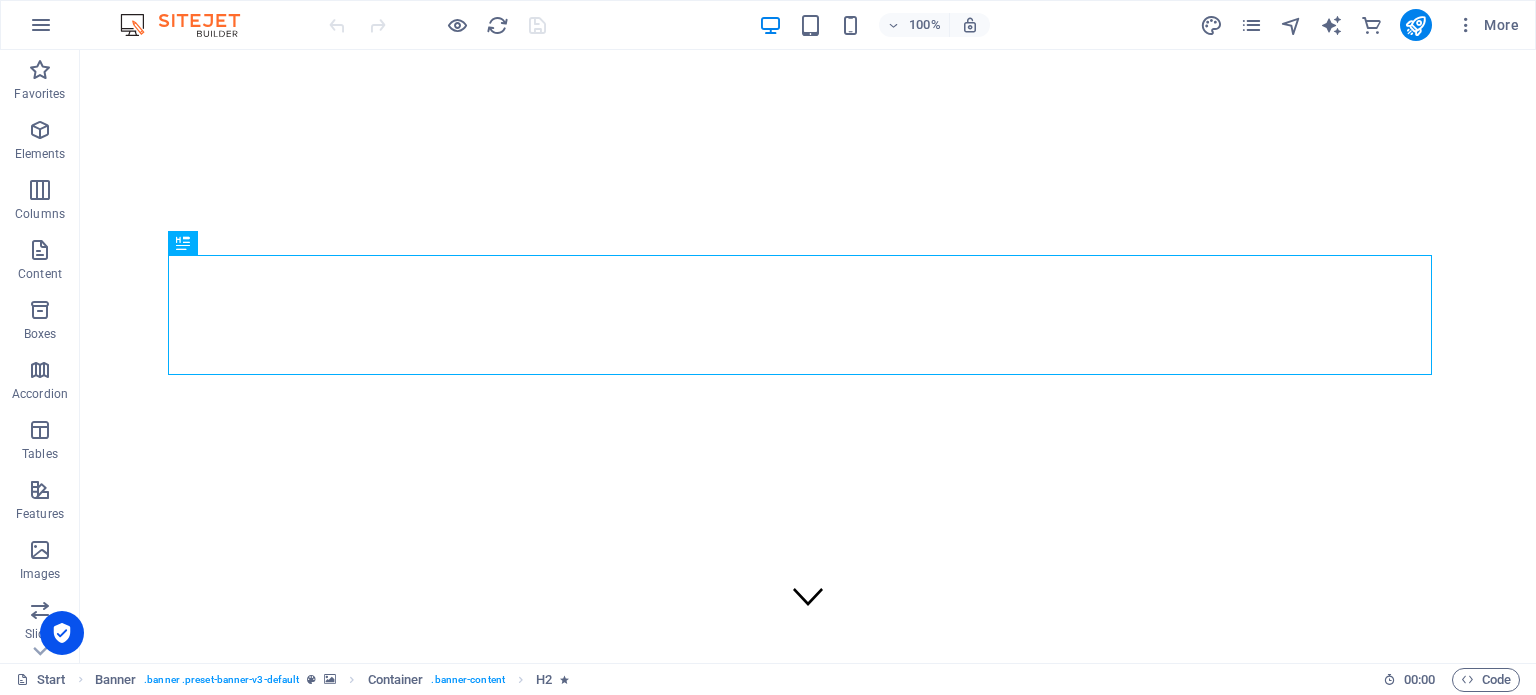 scroll, scrollTop: 0, scrollLeft: 0, axis: both 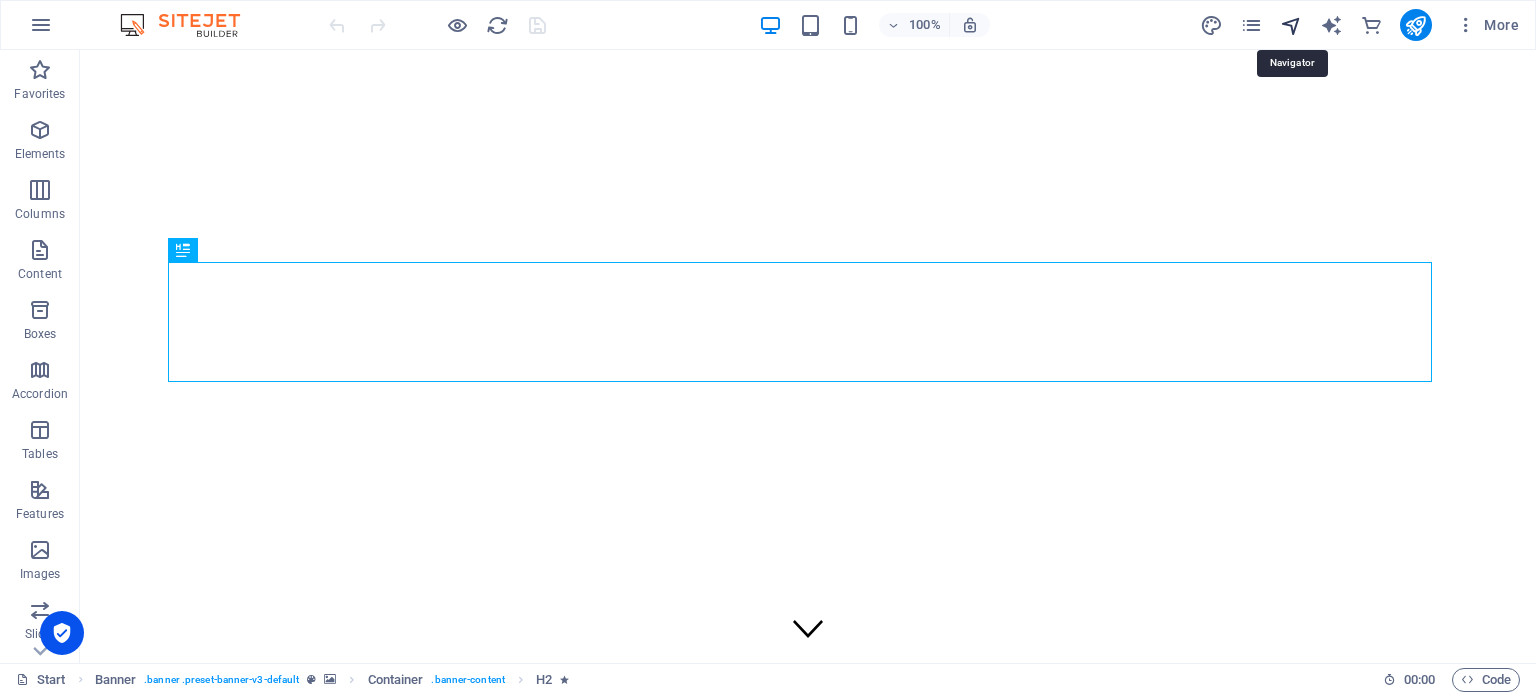 click at bounding box center (1291, 25) 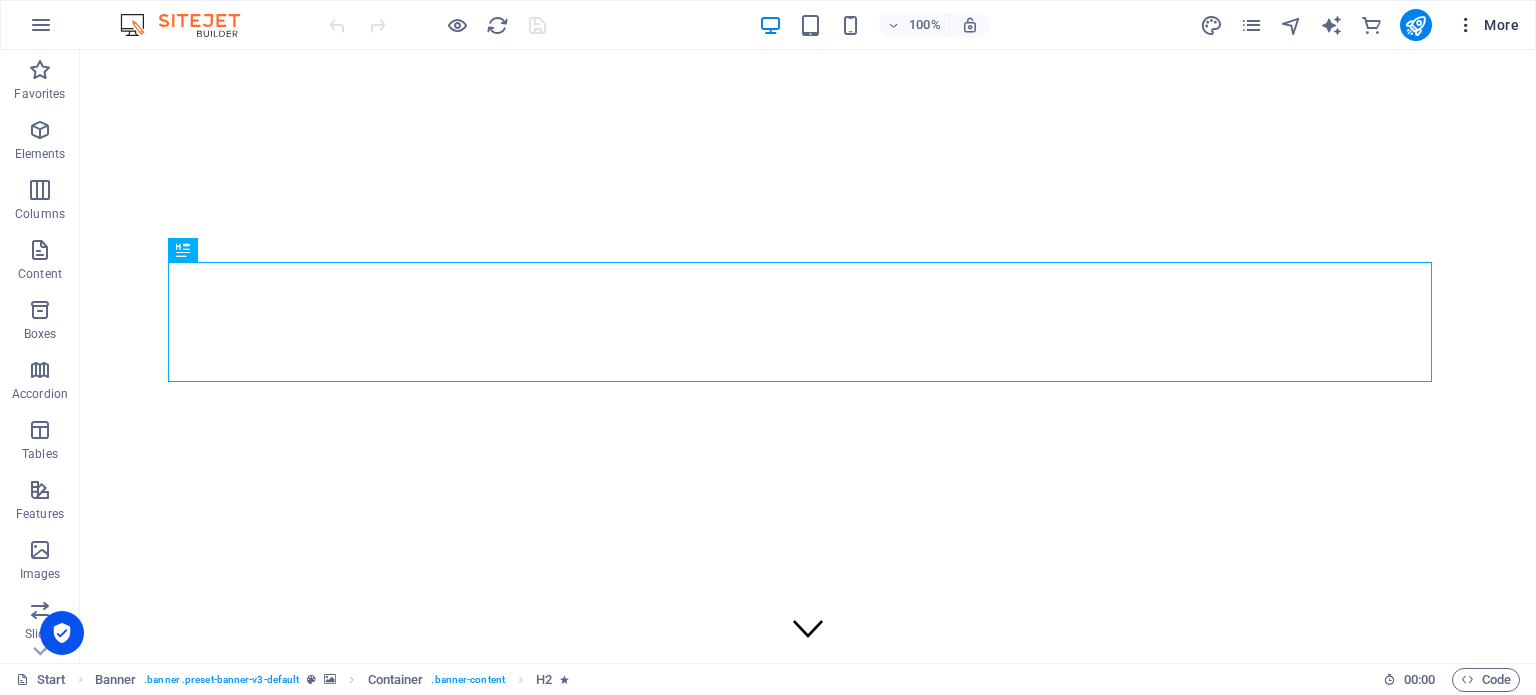 click at bounding box center (1466, 25) 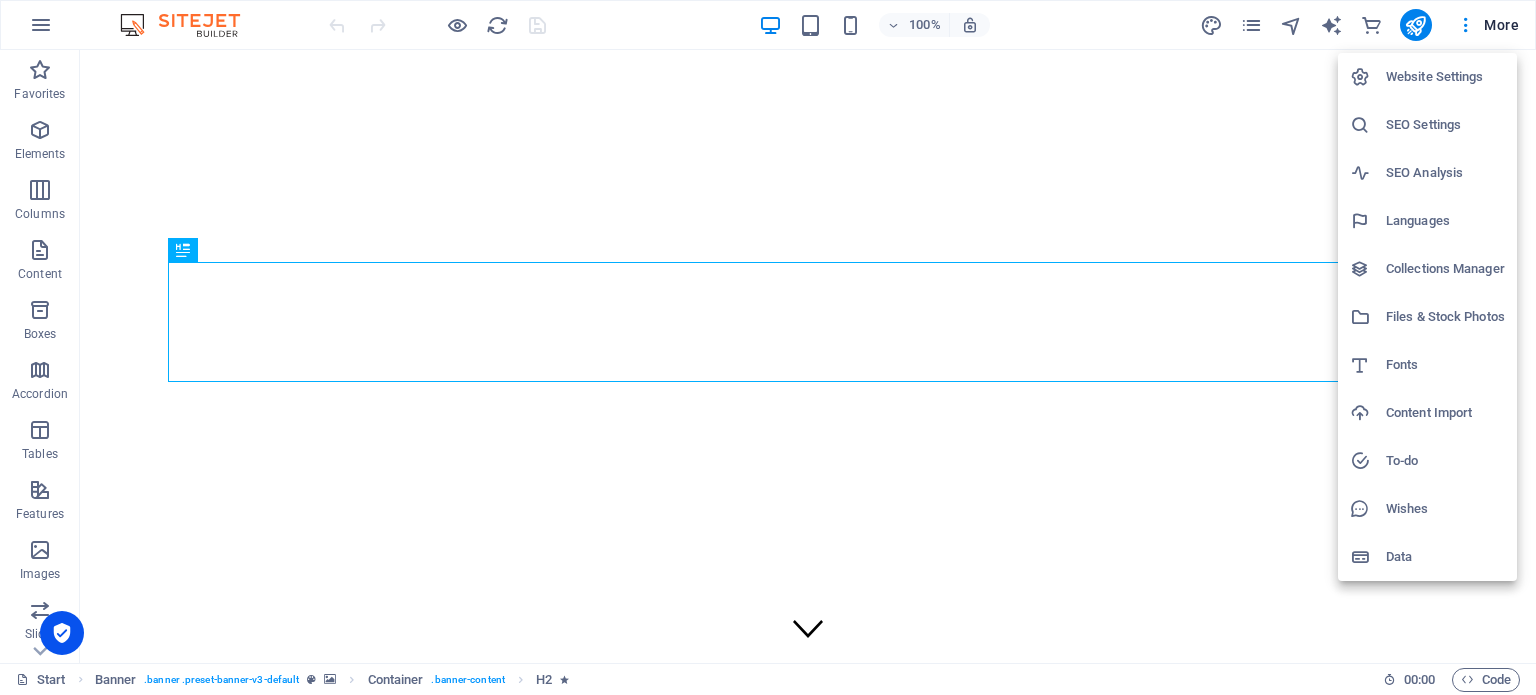 click at bounding box center [768, 347] 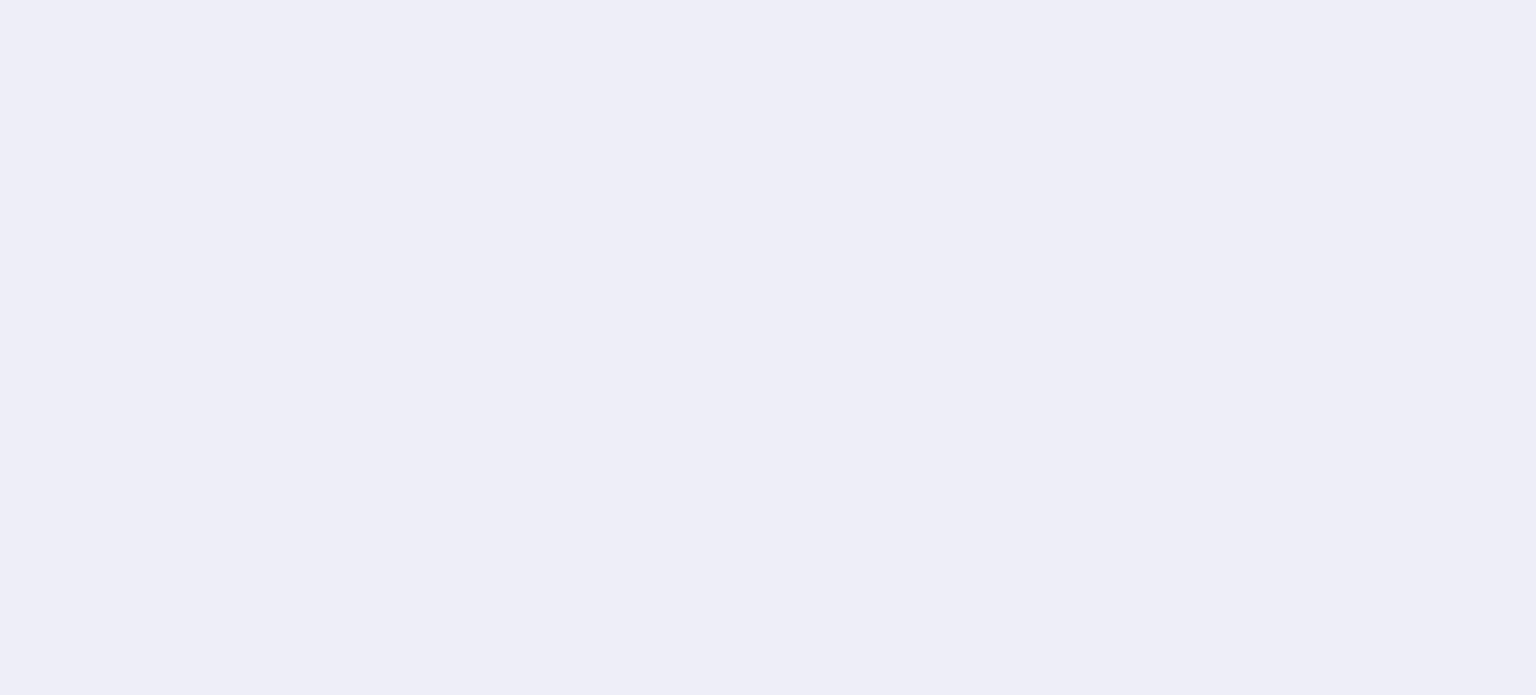 scroll, scrollTop: 0, scrollLeft: 0, axis: both 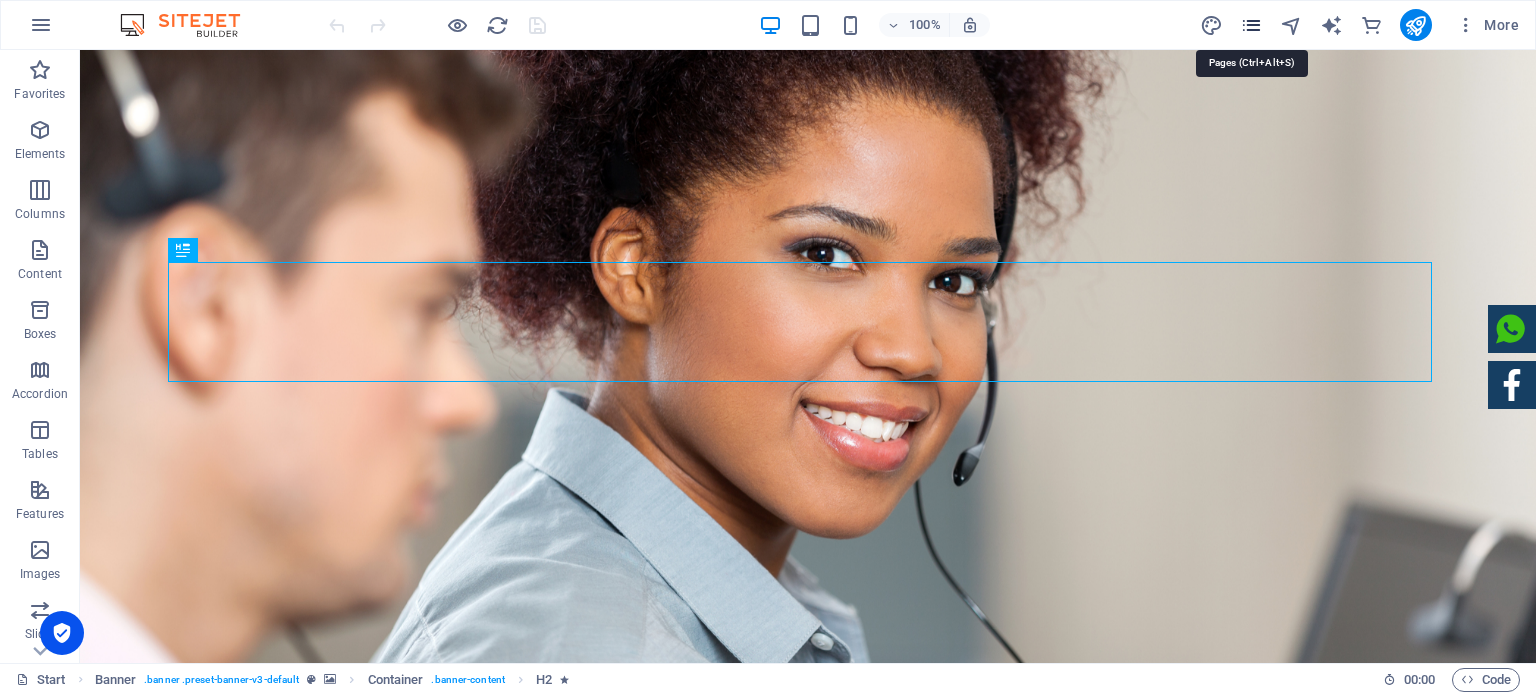 click at bounding box center [1251, 25] 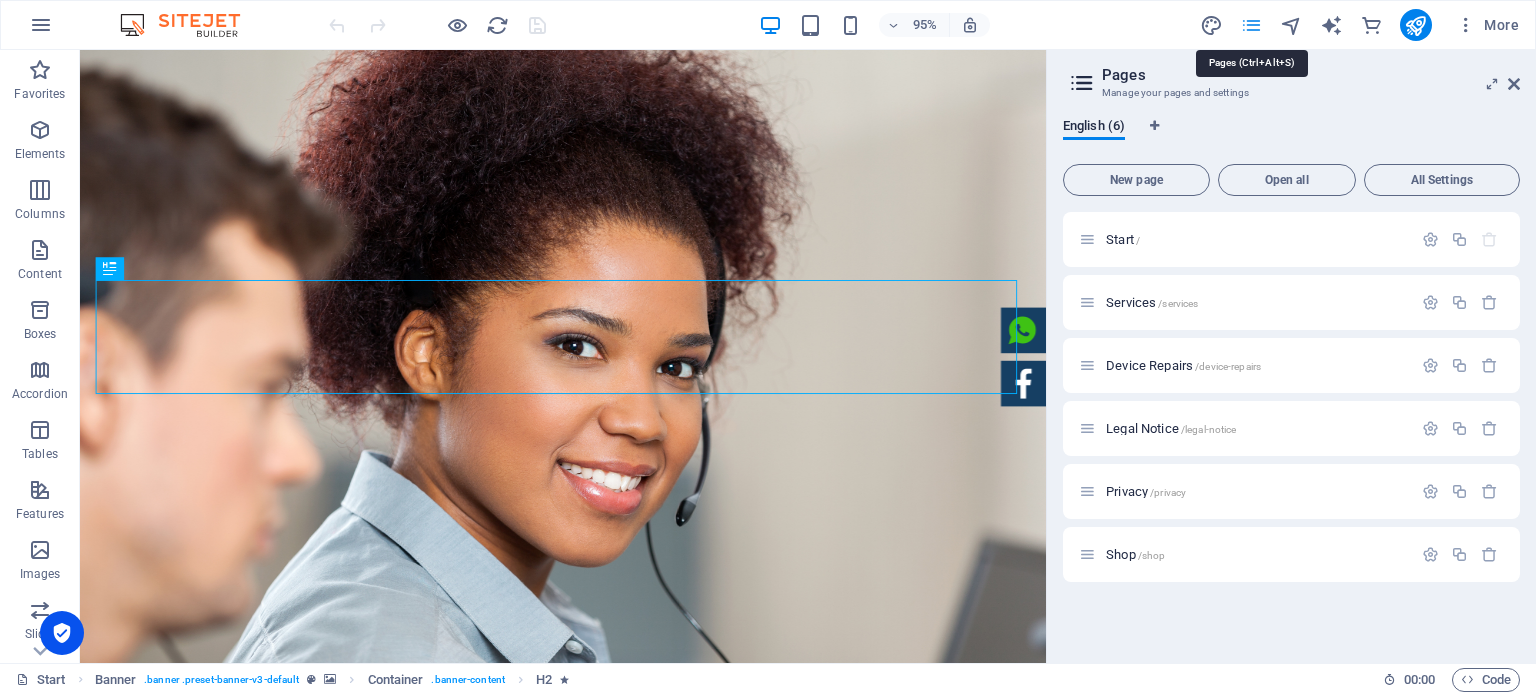 click at bounding box center [1251, 25] 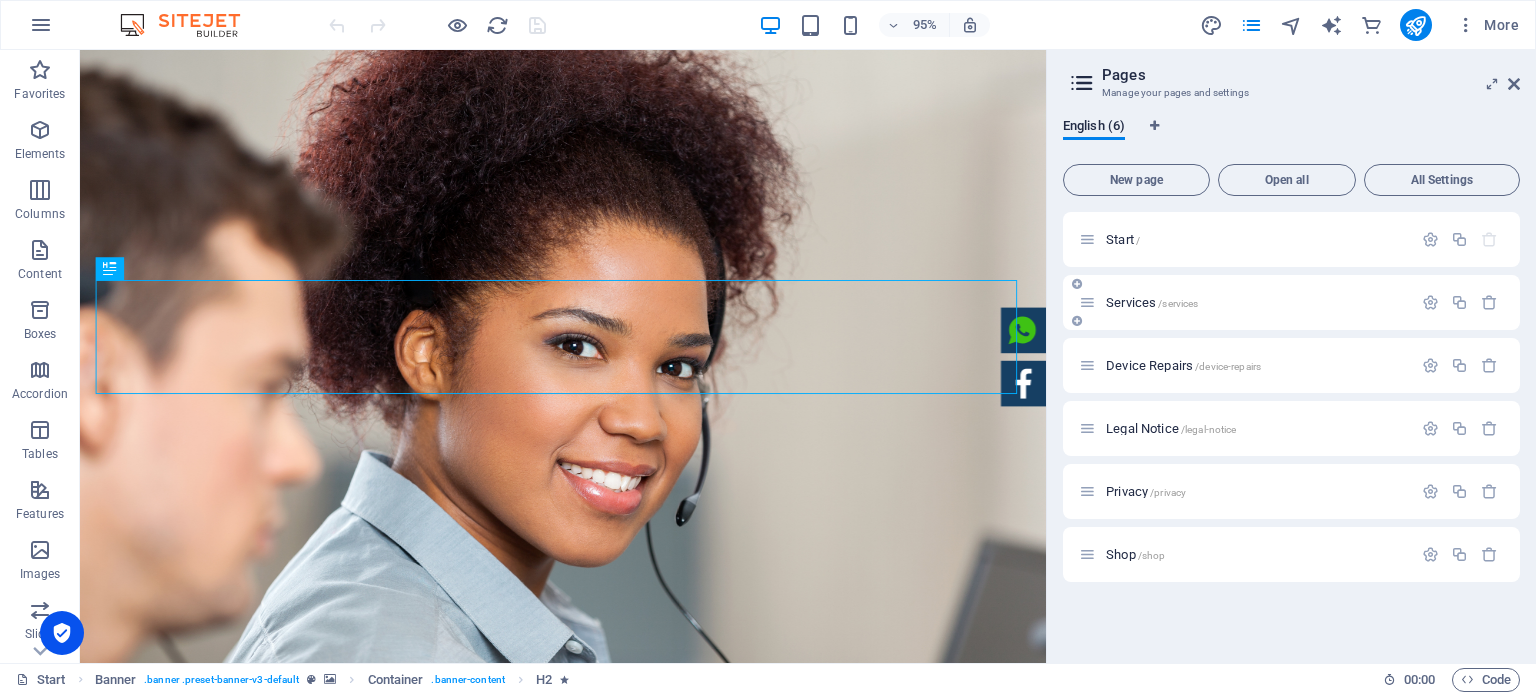 click on "Services /services" at bounding box center [1256, 302] 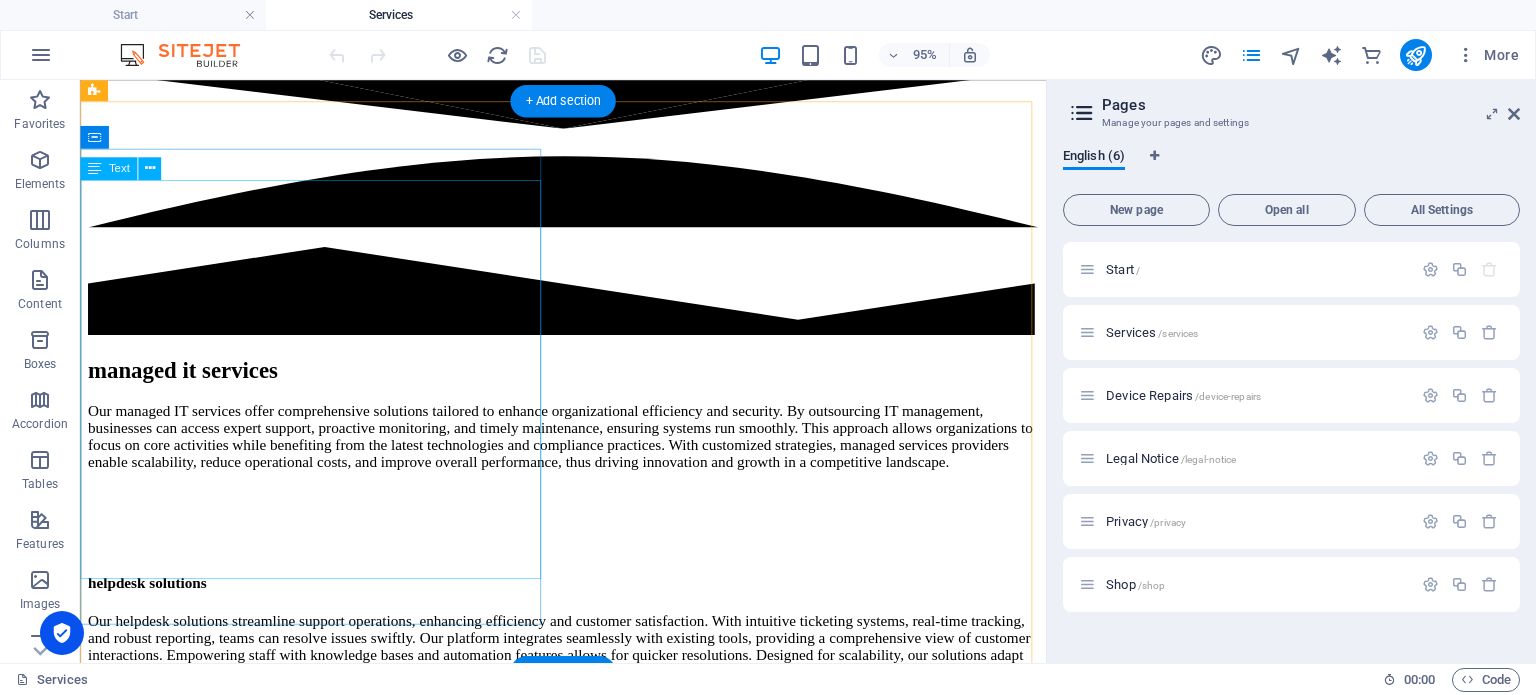 scroll, scrollTop: 2200, scrollLeft: 0, axis: vertical 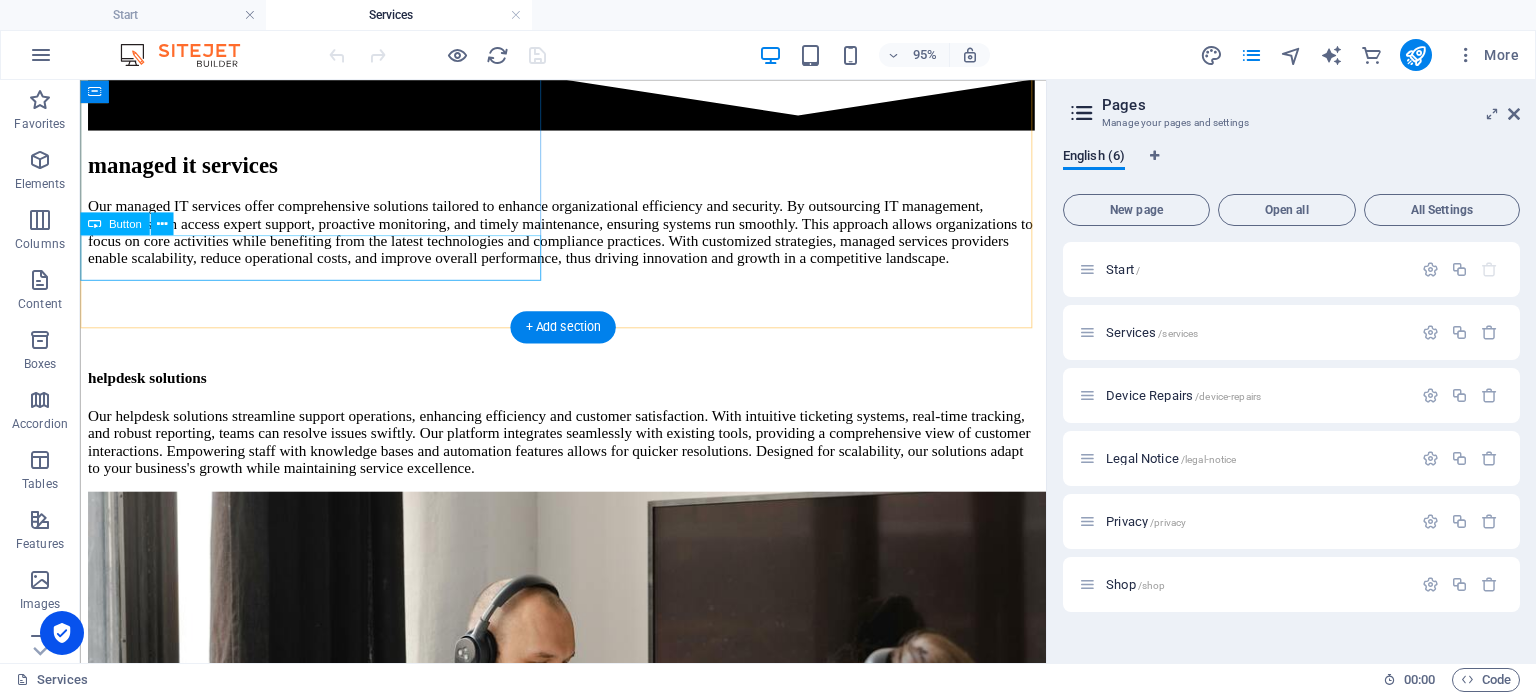 click on "view sla package" at bounding box center [588, 2478] 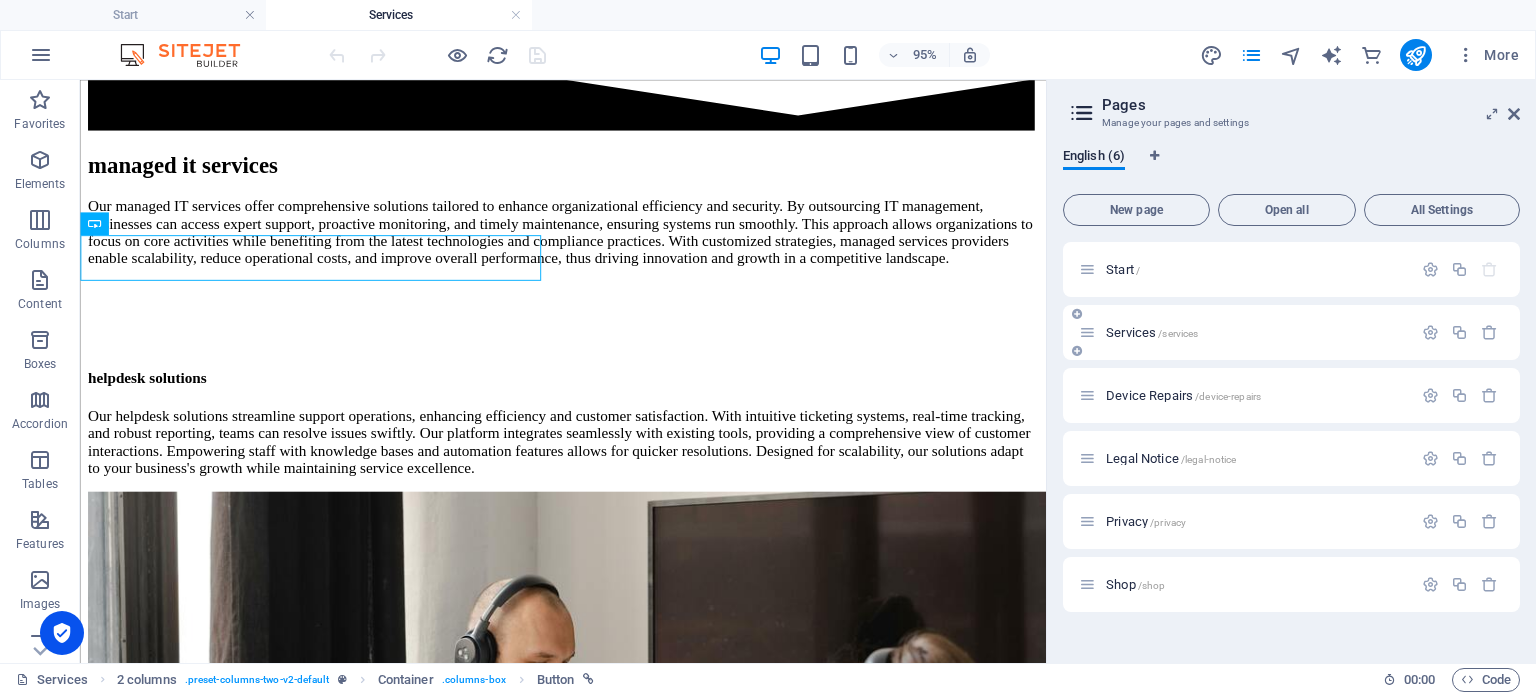 click on "Services /services" at bounding box center (1256, 332) 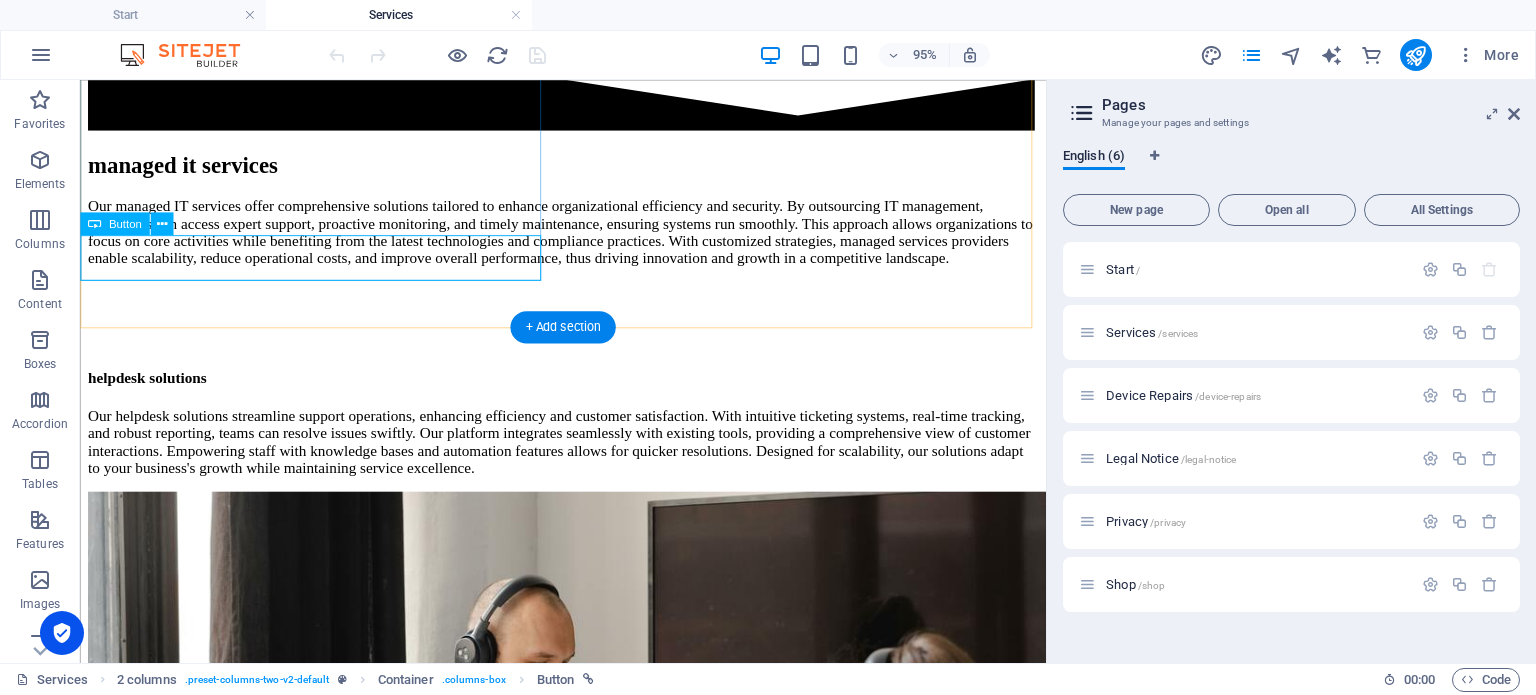 click on "view sla package" at bounding box center (588, 2478) 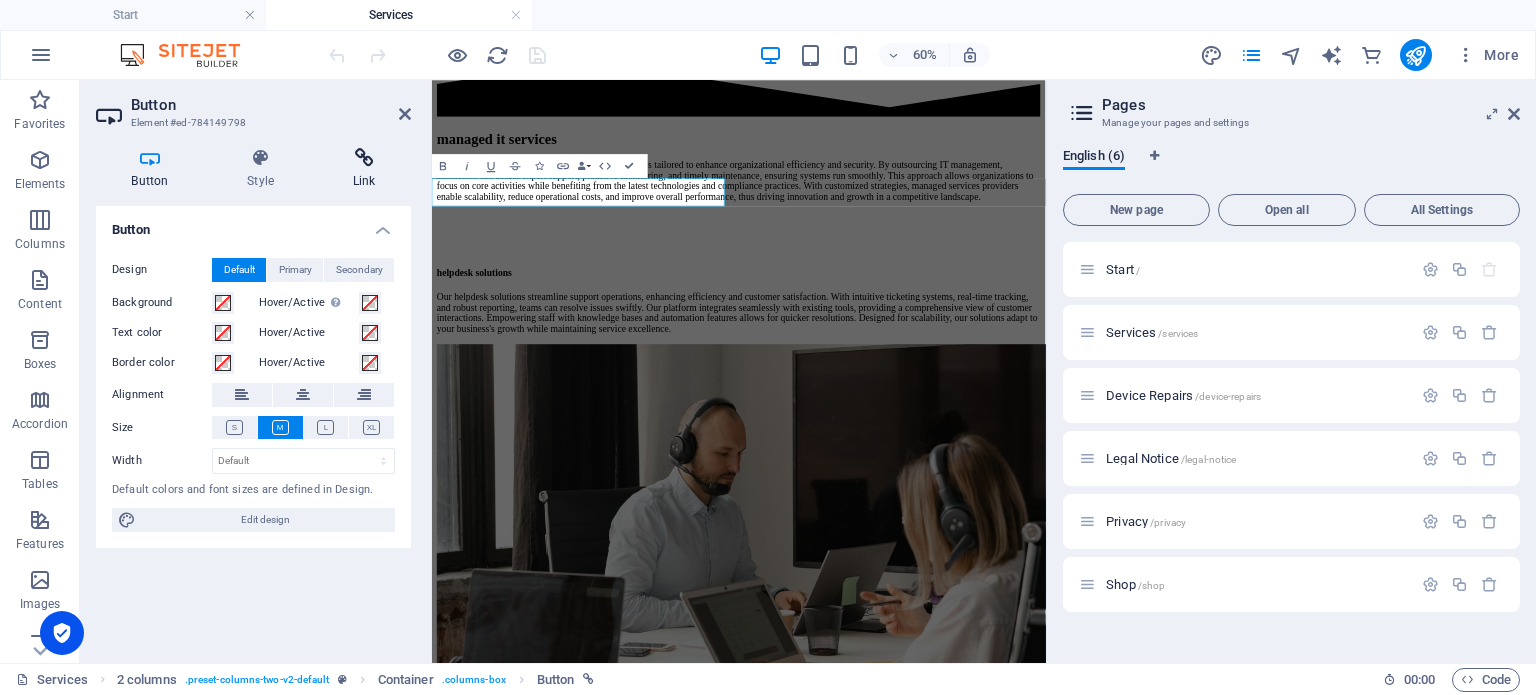 click on "Link" at bounding box center (364, 169) 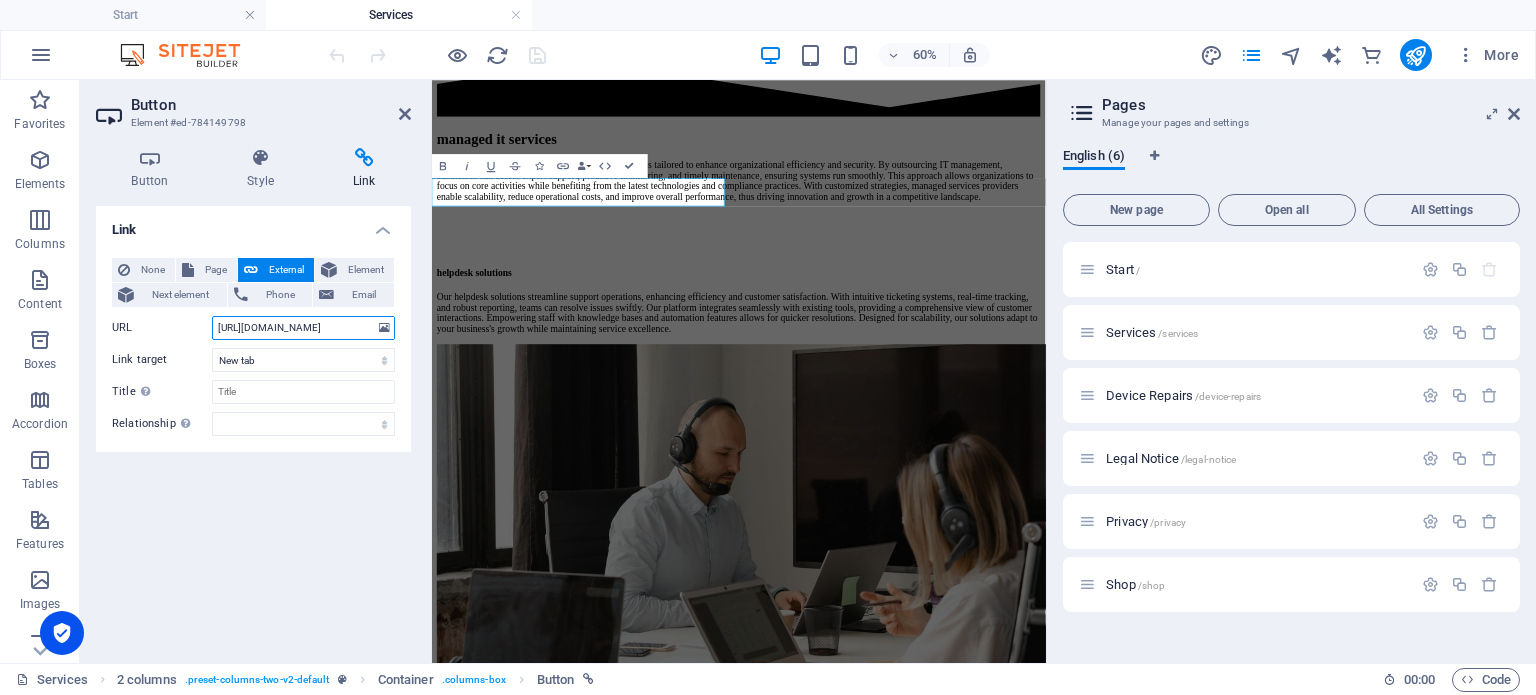 click on "https://wefixcomputers.co.za:2083/cpsess9737305431/frontend/jupiter/filemanager/showfile.html?file=SLA+WEFIXCOMPUTERS.pdf&fileop=&dir=%2Fhome%2Fwefixcn1g3p2%2Fpublic_html&dirop=&charset=&file_charset=&baseurl=&basedir=" at bounding box center [303, 328] 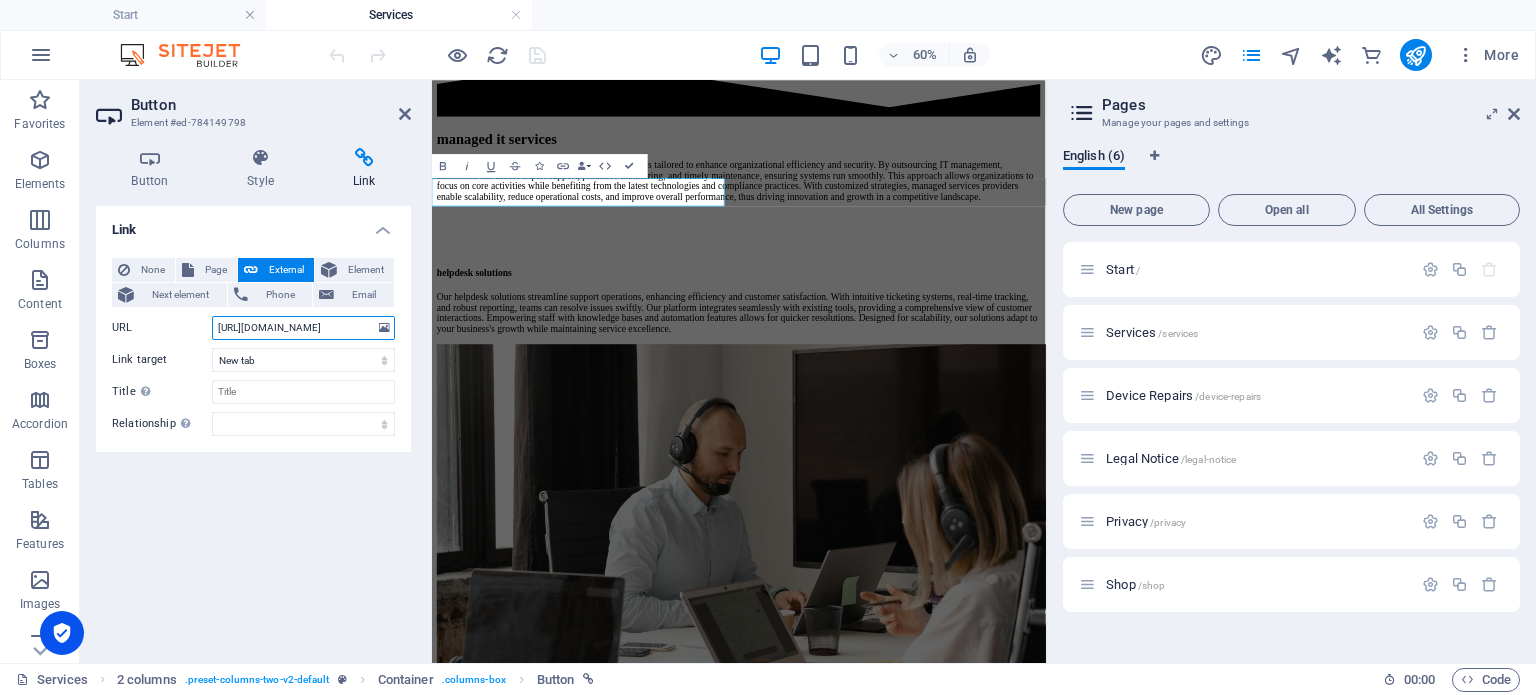 paste on "[DOMAIN_NAME][URL] WEFIXCOMPUTERS.pdf" 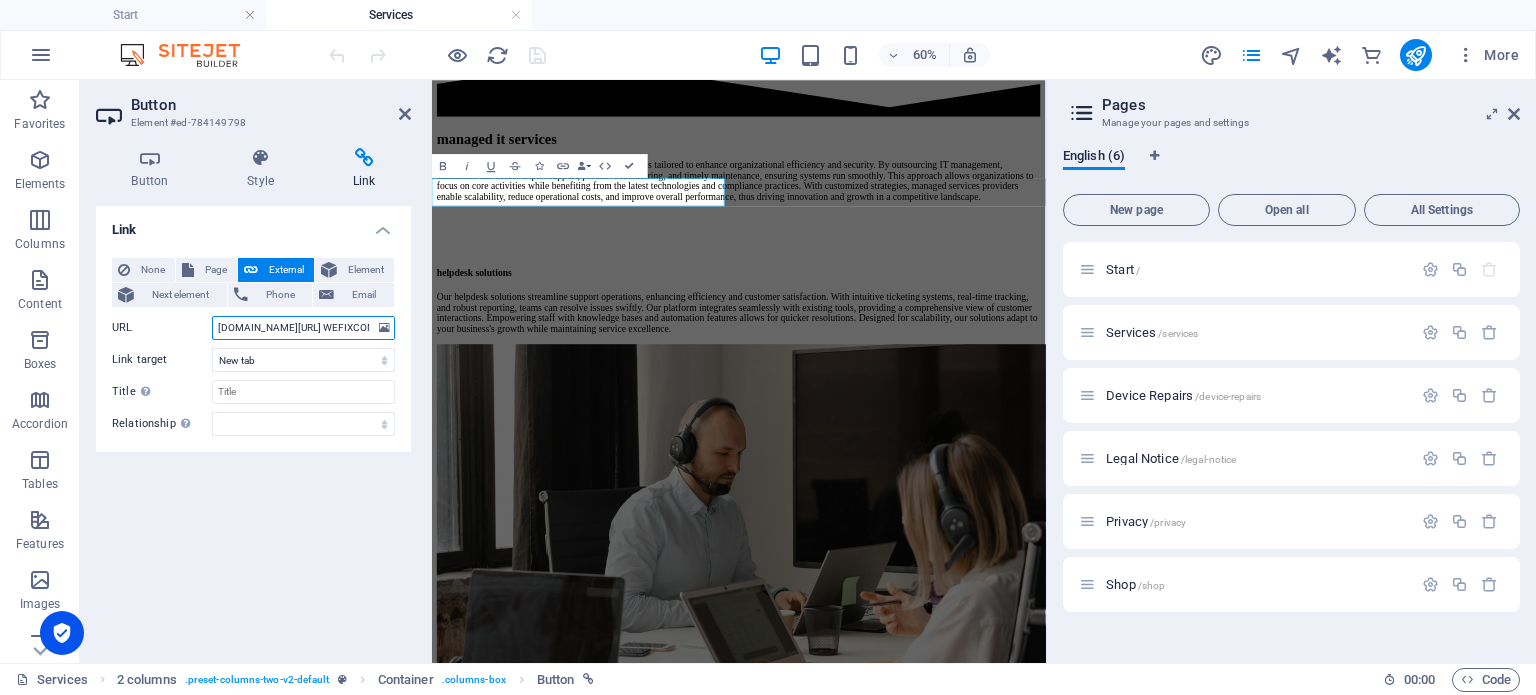 scroll, scrollTop: 0, scrollLeft: 116, axis: horizontal 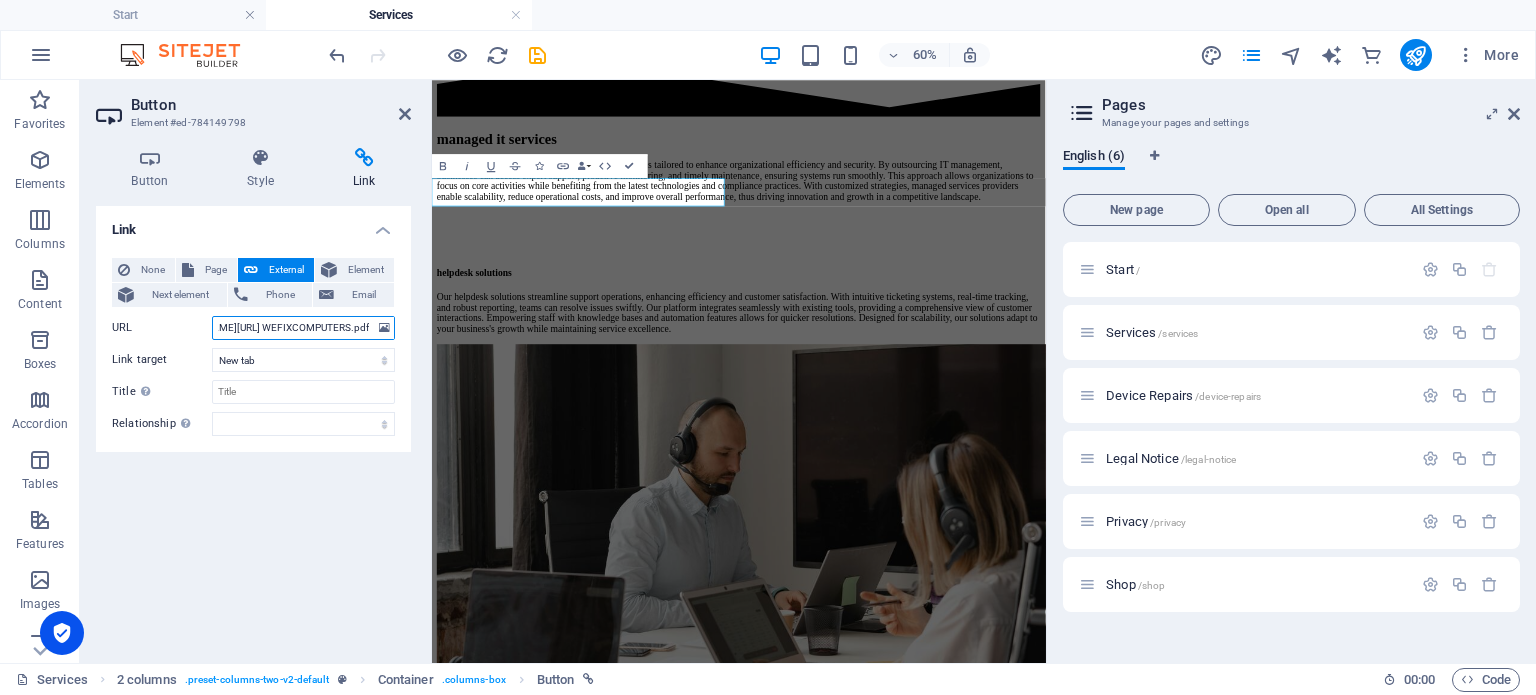 type on "[DOMAIN_NAME][URL] WEFIXCOMPUTERS.pdf" 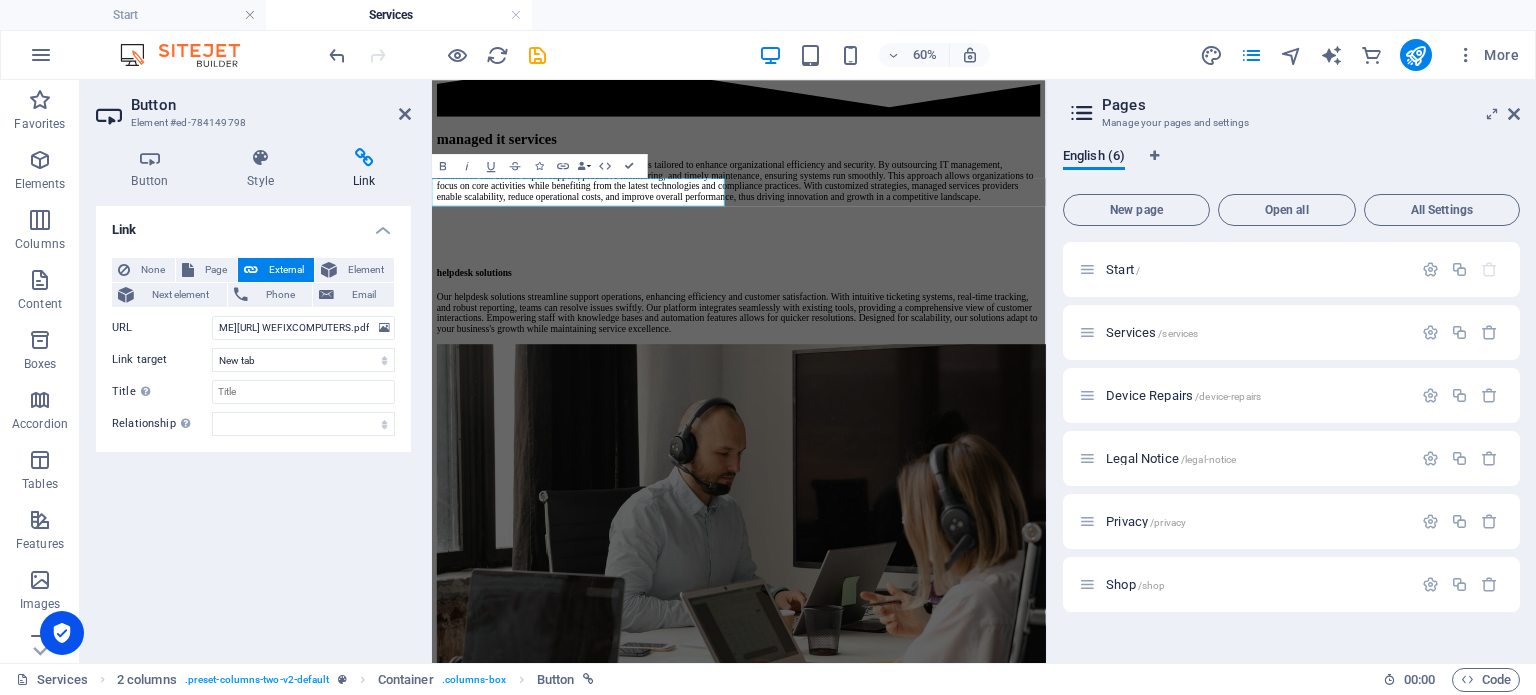 scroll, scrollTop: 0, scrollLeft: 0, axis: both 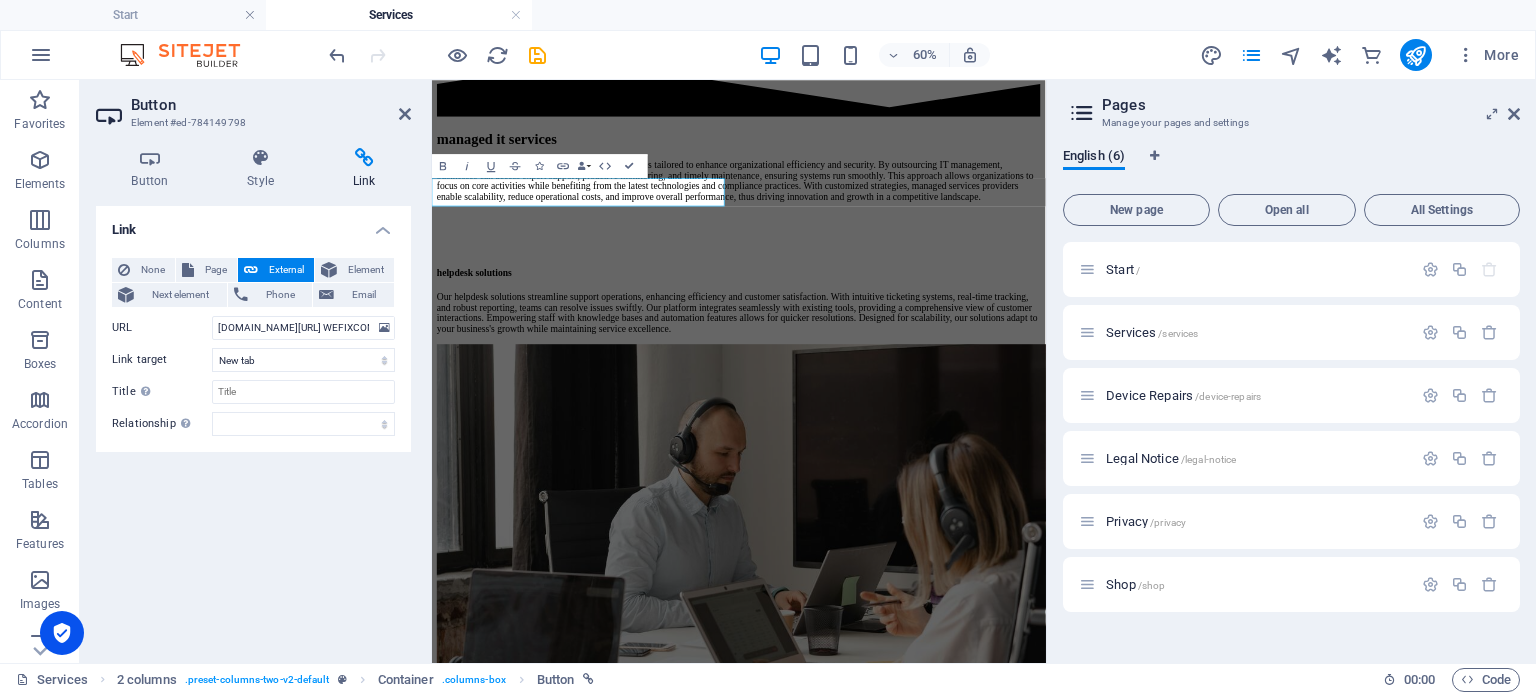 click on "Link None Page External Element Next element Phone Email Page Start Services Device Repairs Legal Notice Privacy Shop Element
URL wefixcomputers.co.za/services/SLA WEFIXCOMPUTERS.pdf Phone Email Link target New tab Same tab Overlay Title Additional link description, should not be the same as the link text. The title is most often shown as a tooltip text when the mouse moves over the element. Leave empty if uncertain. Relationship Sets the  relationship of this link to the link target . For example, the value "nofollow" instructs search engines not to follow the link. Can be left empty. alternate author bookmark external help license next nofollow noreferrer noopener prev search tag" at bounding box center (253, 426) 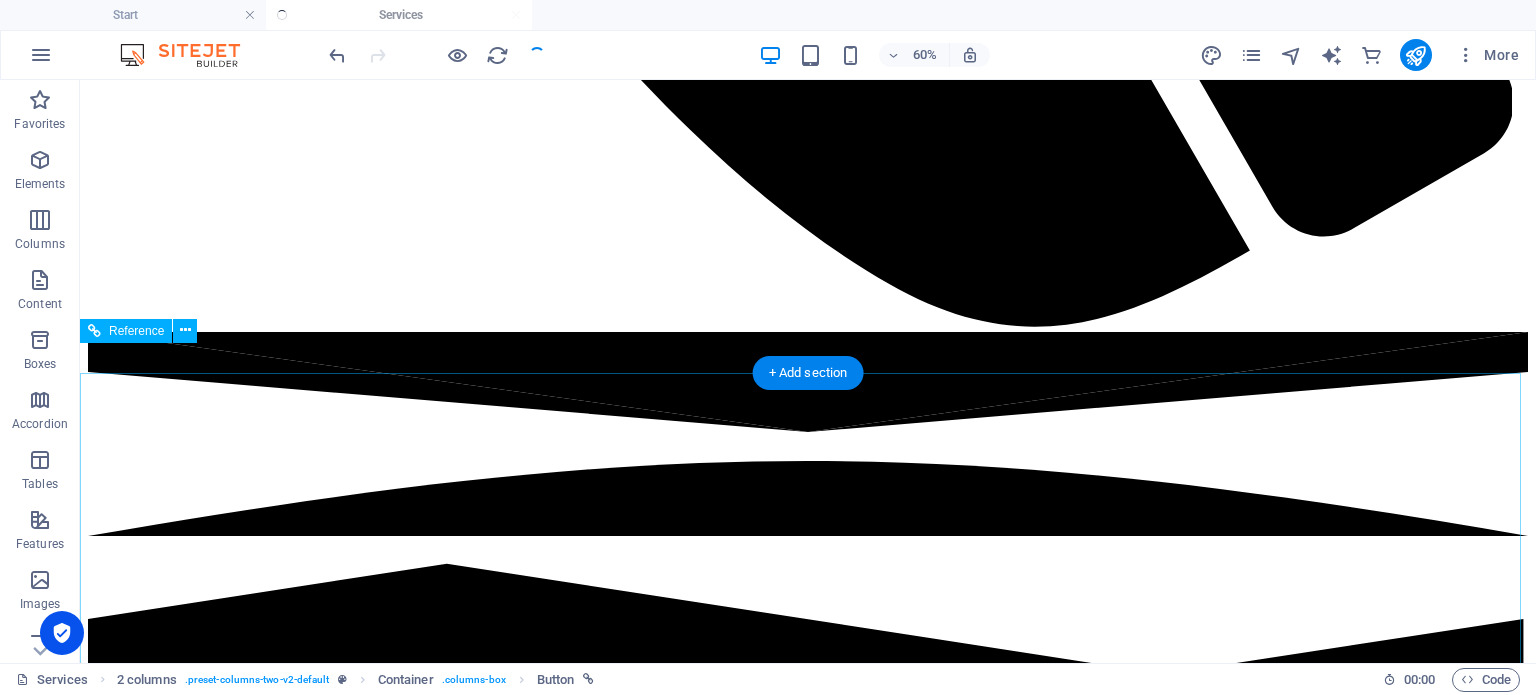 scroll, scrollTop: 2000, scrollLeft: 0, axis: vertical 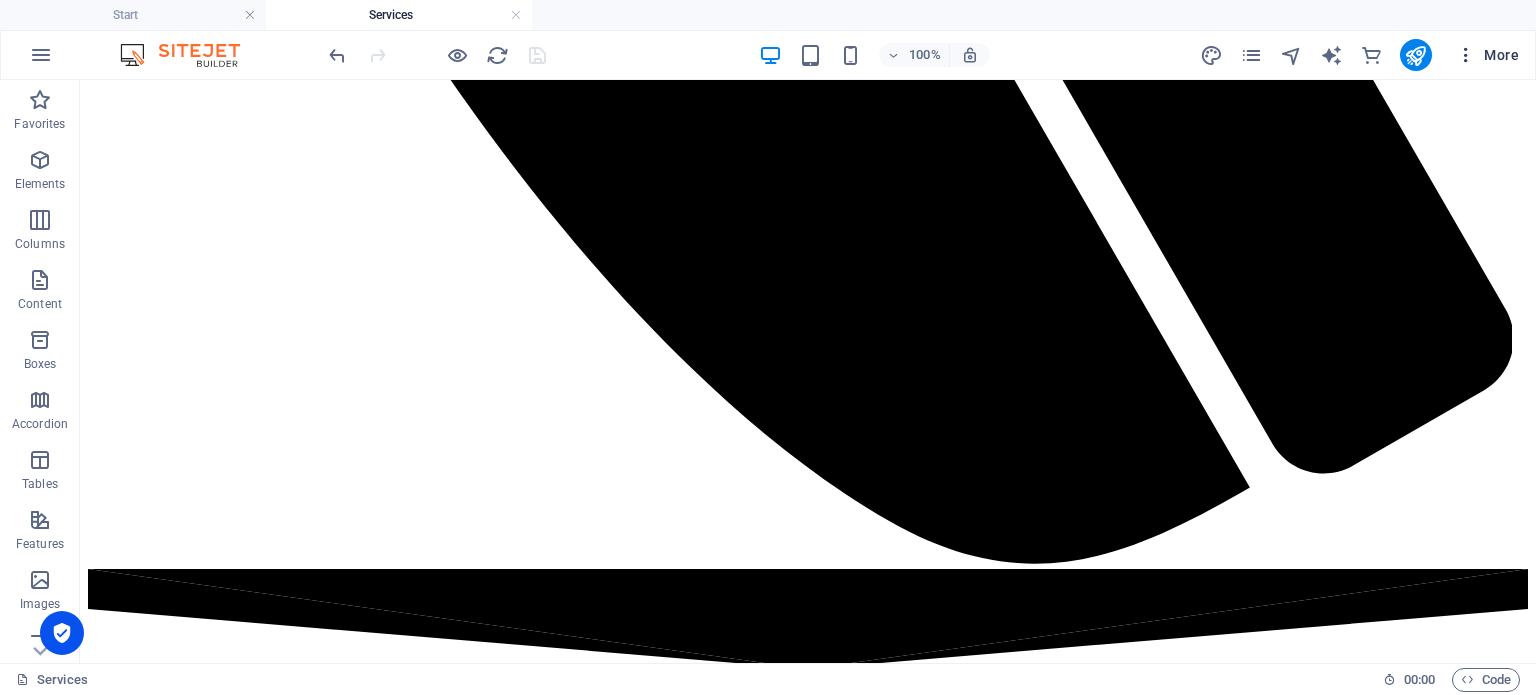 click on "More" at bounding box center [1487, 55] 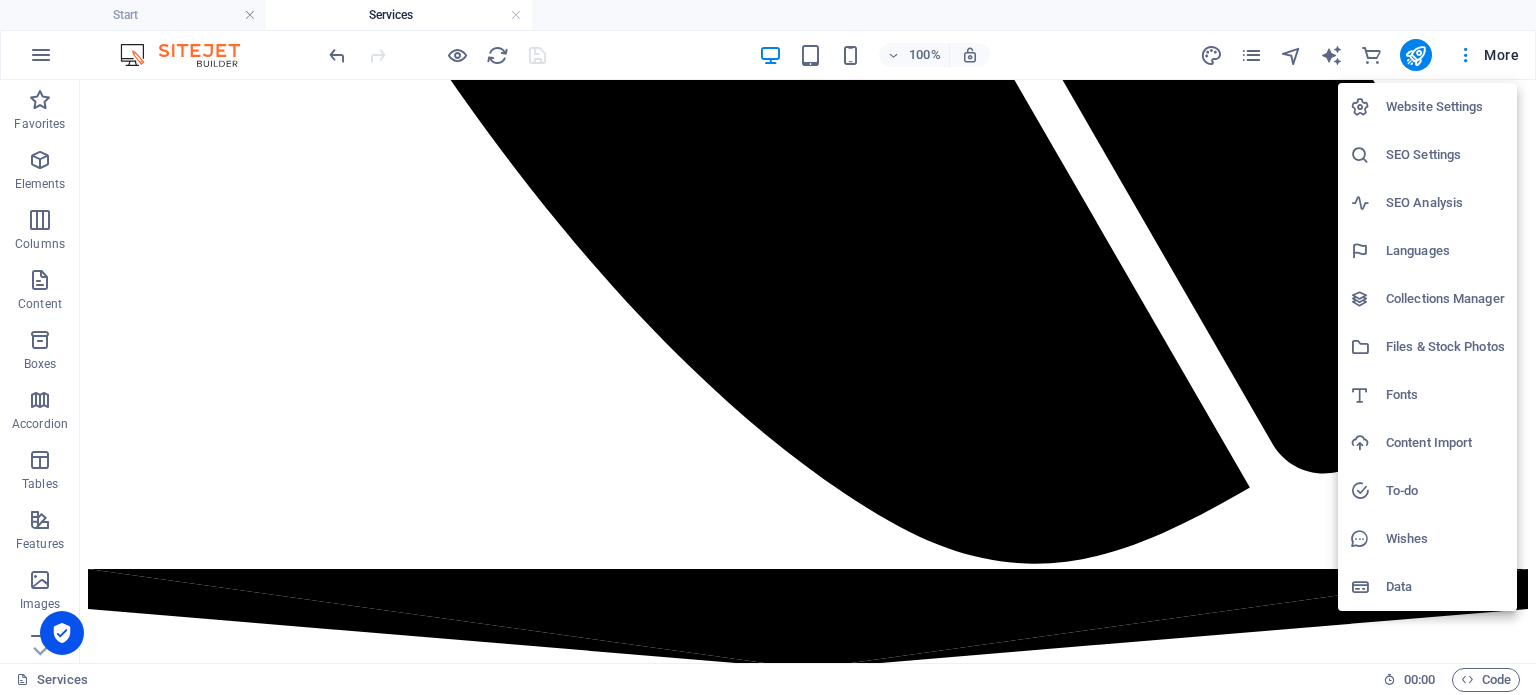 drag, startPoint x: 1482, startPoint y: 57, endPoint x: 1472, endPoint y: 59, distance: 10.198039 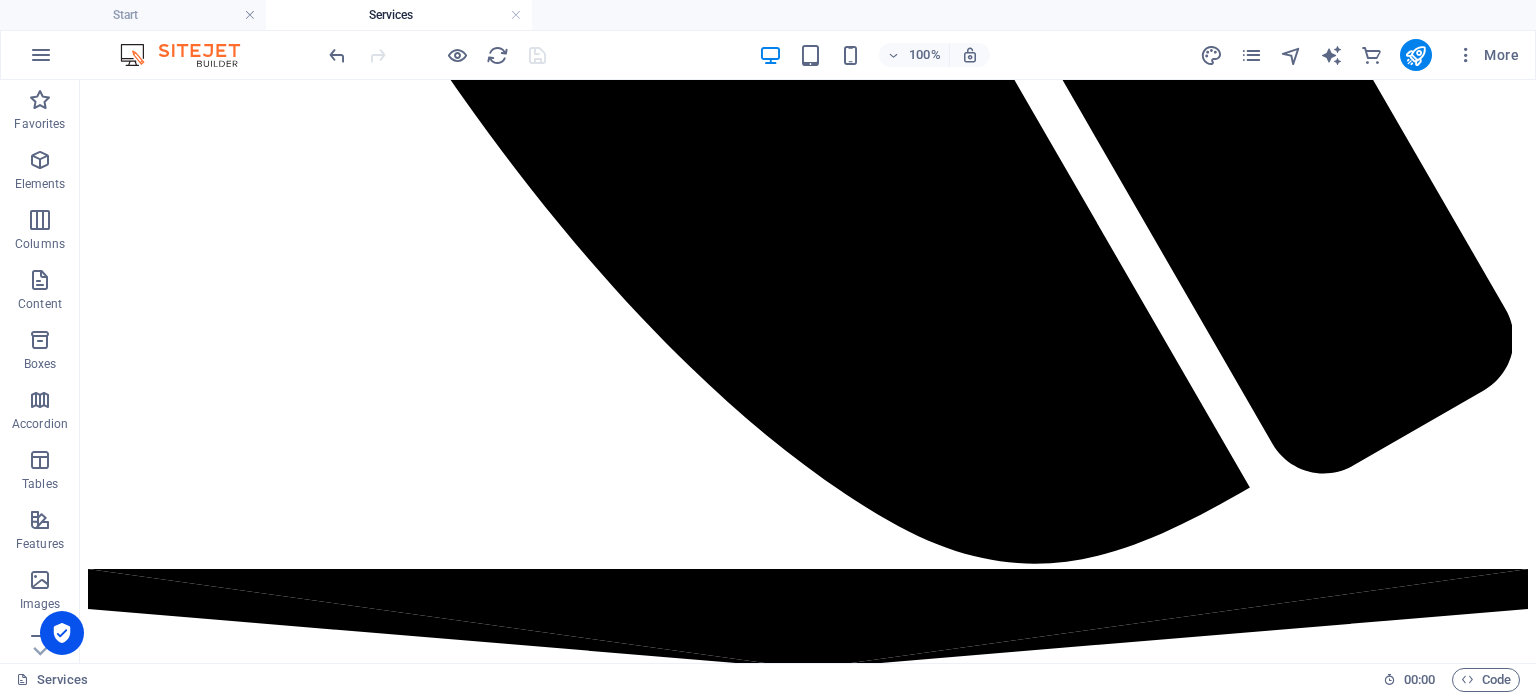 click on "Website Settings SEO Settings SEO Analysis Languages Collections Manager Files & Stock Photos Fonts Content Import To-do Wishes Data" at bounding box center [768, 353] 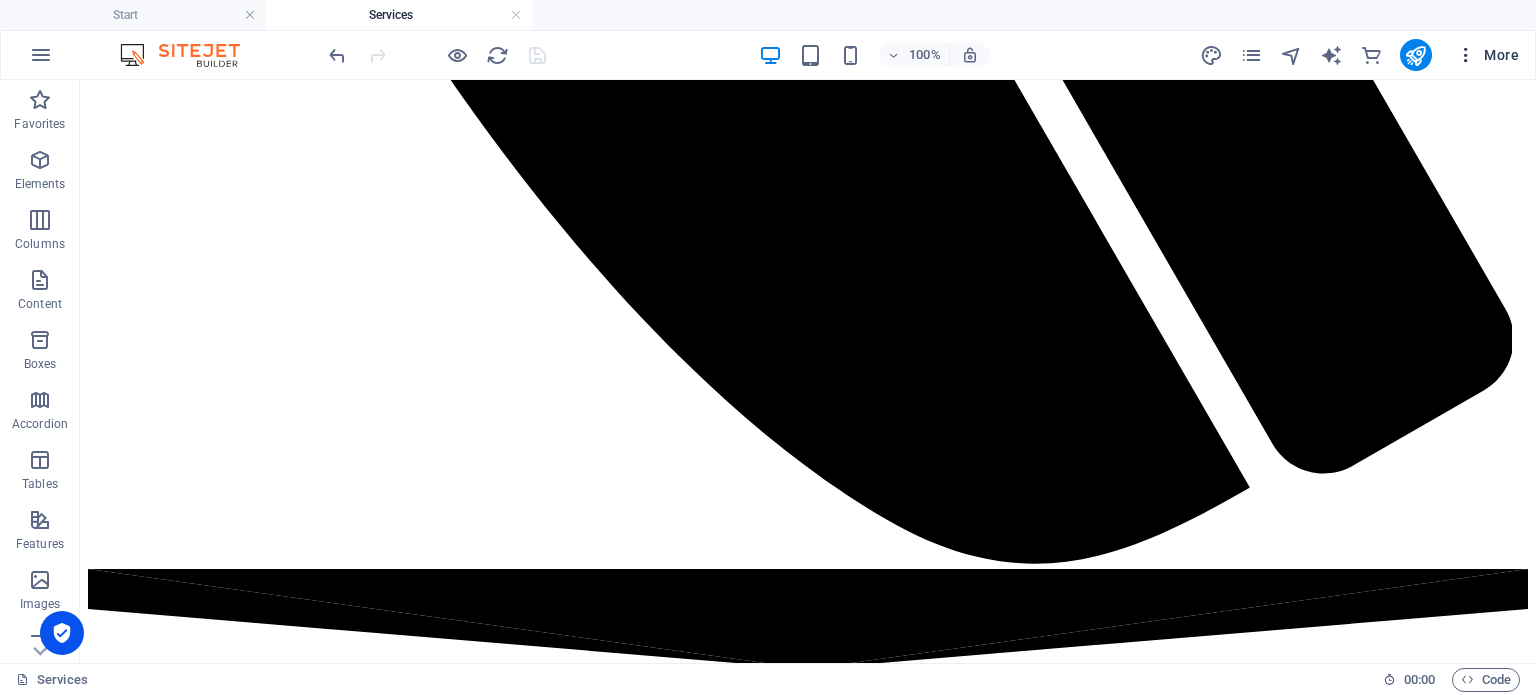 click at bounding box center (1466, 55) 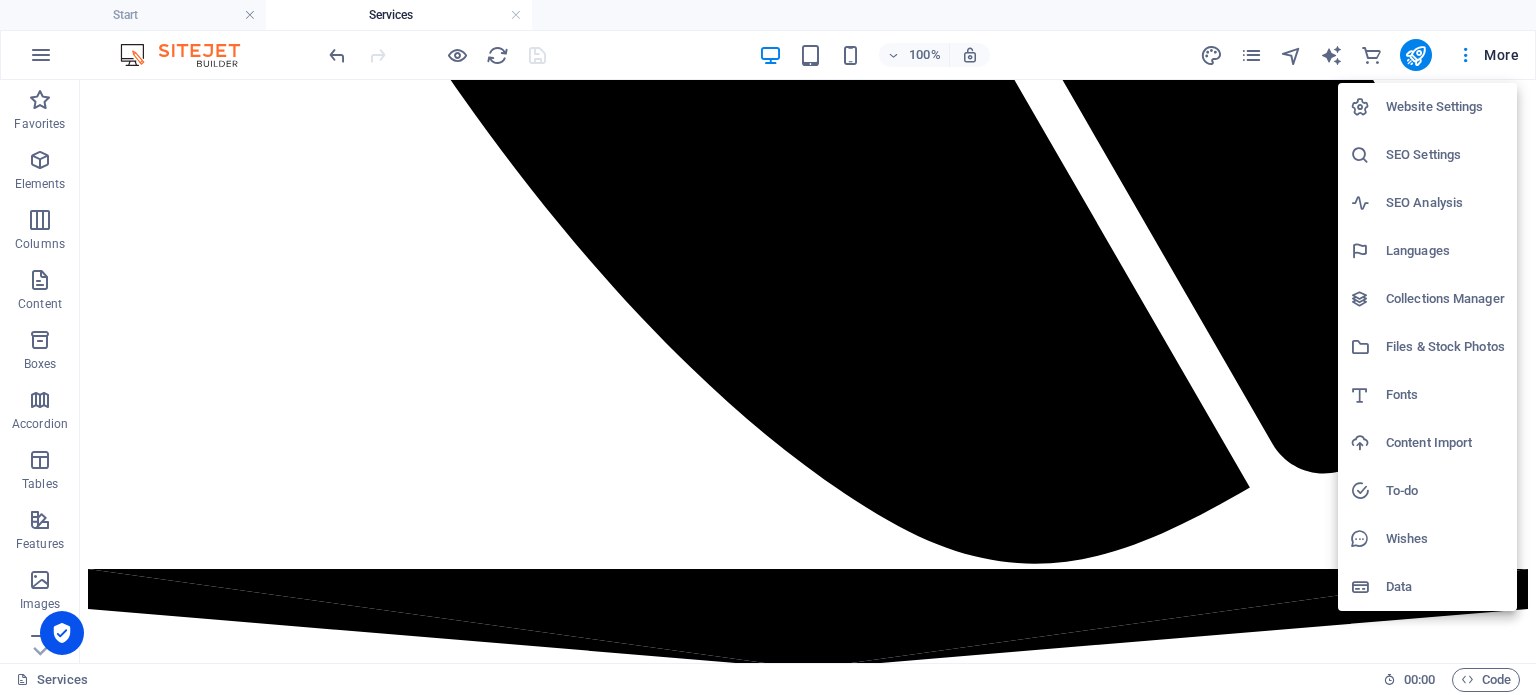 click at bounding box center (768, 347) 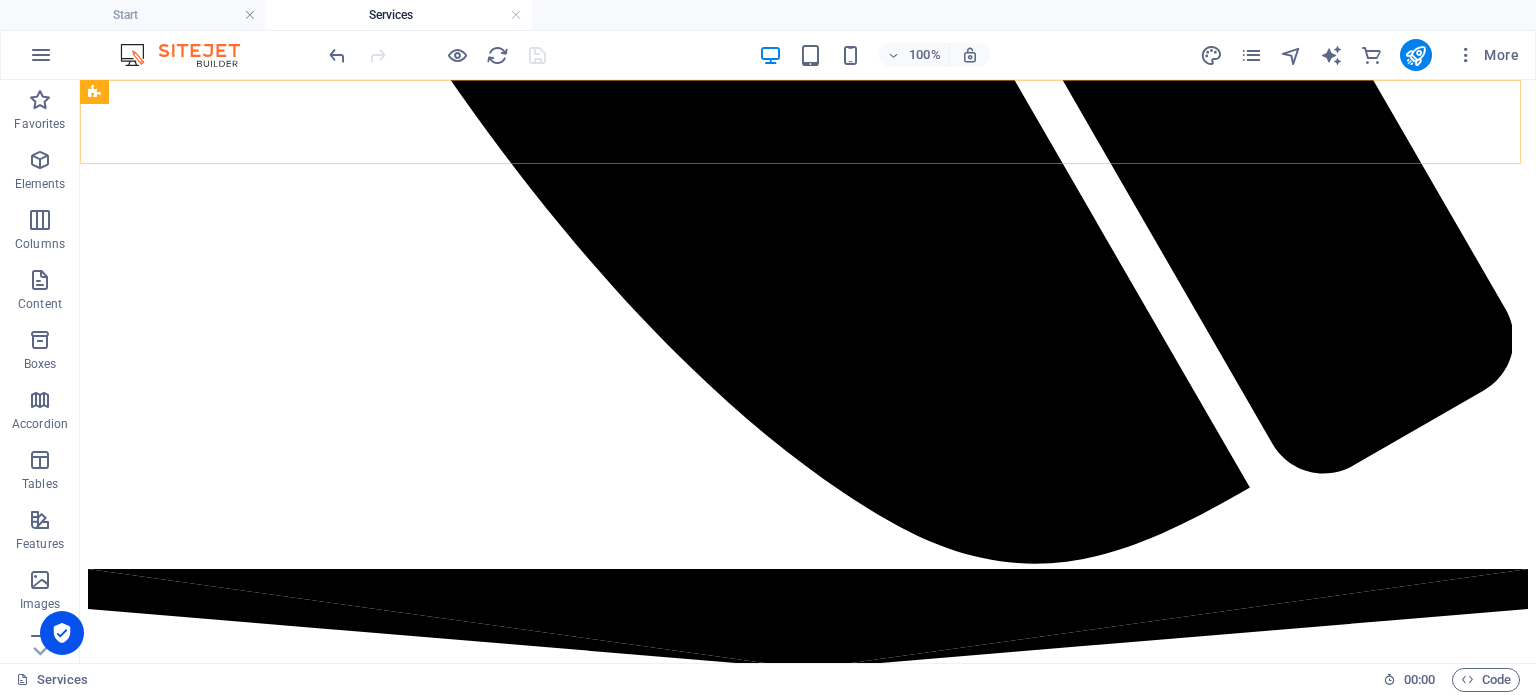 type 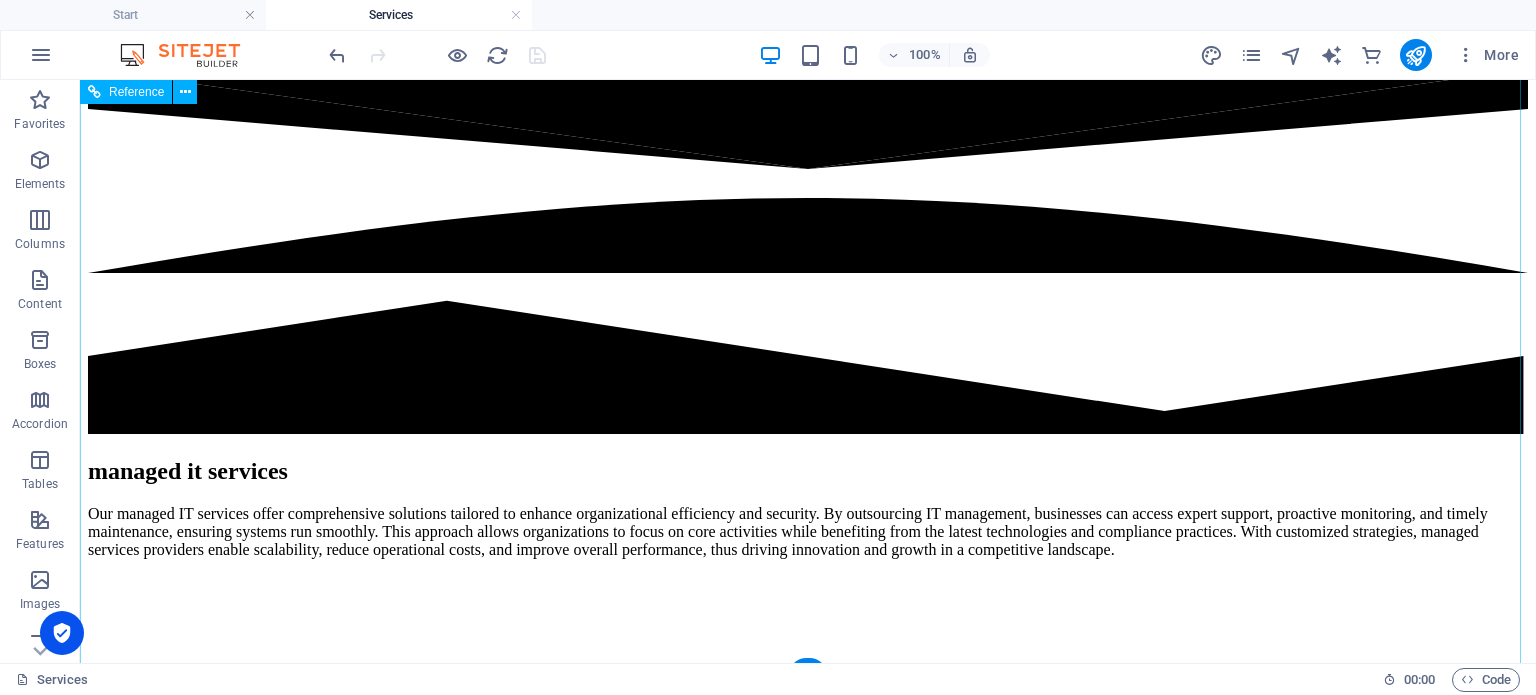 scroll, scrollTop: 2000, scrollLeft: 0, axis: vertical 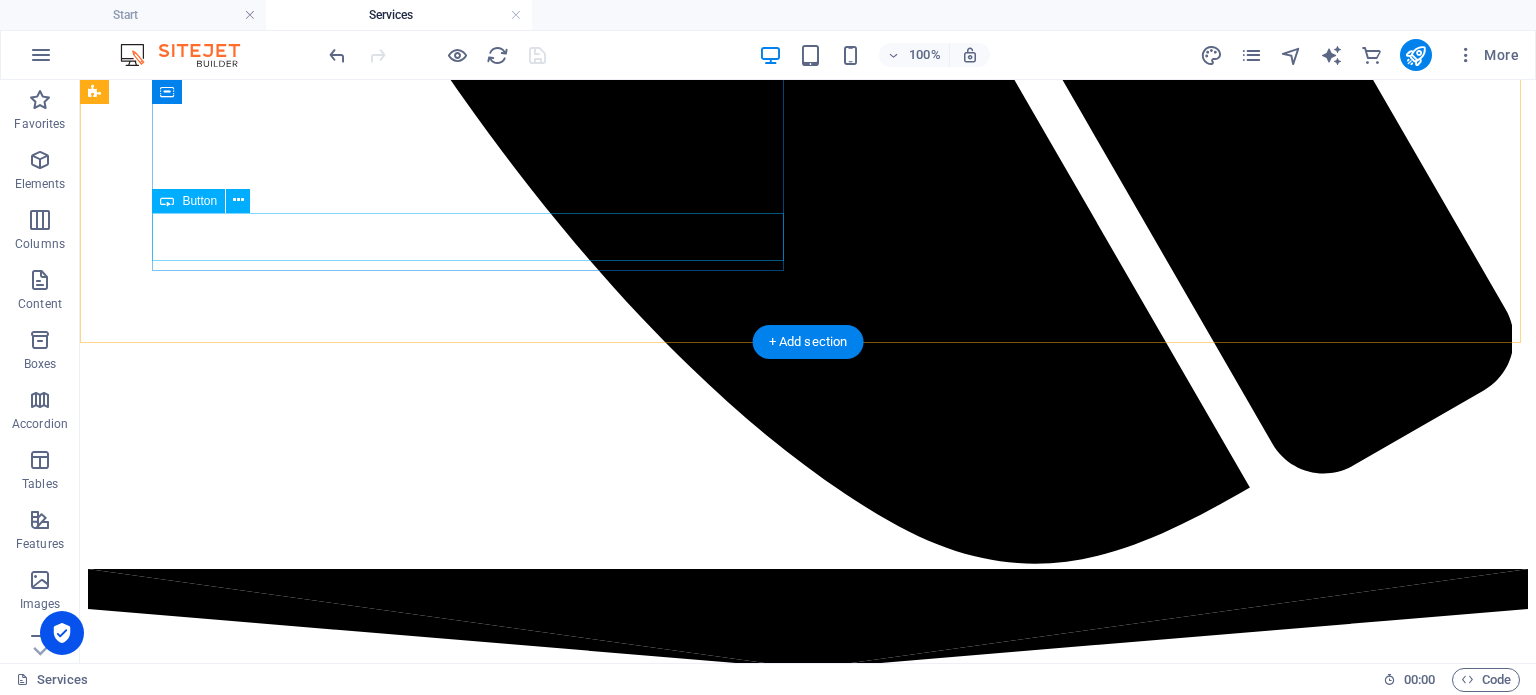 click on "view sla package" at bounding box center [808, 3307] 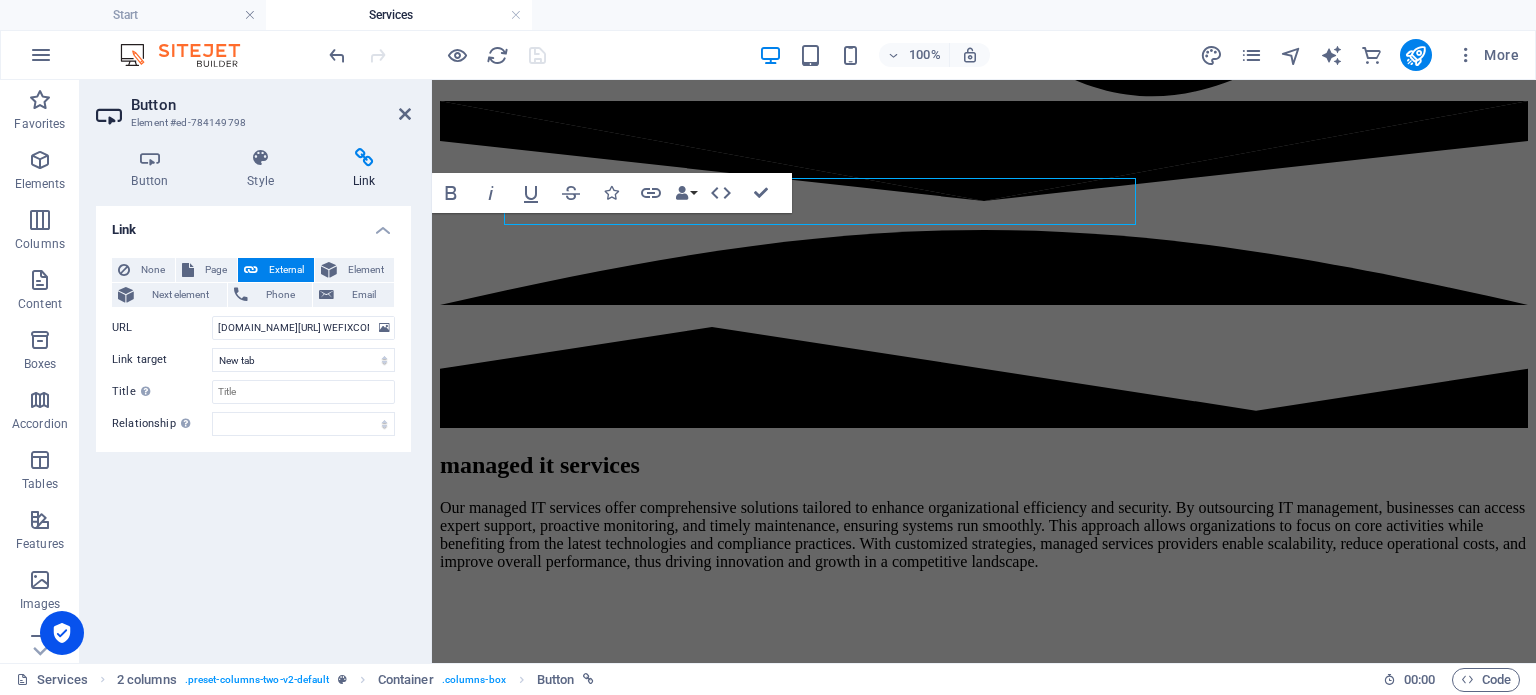 scroll, scrollTop: 2035, scrollLeft: 0, axis: vertical 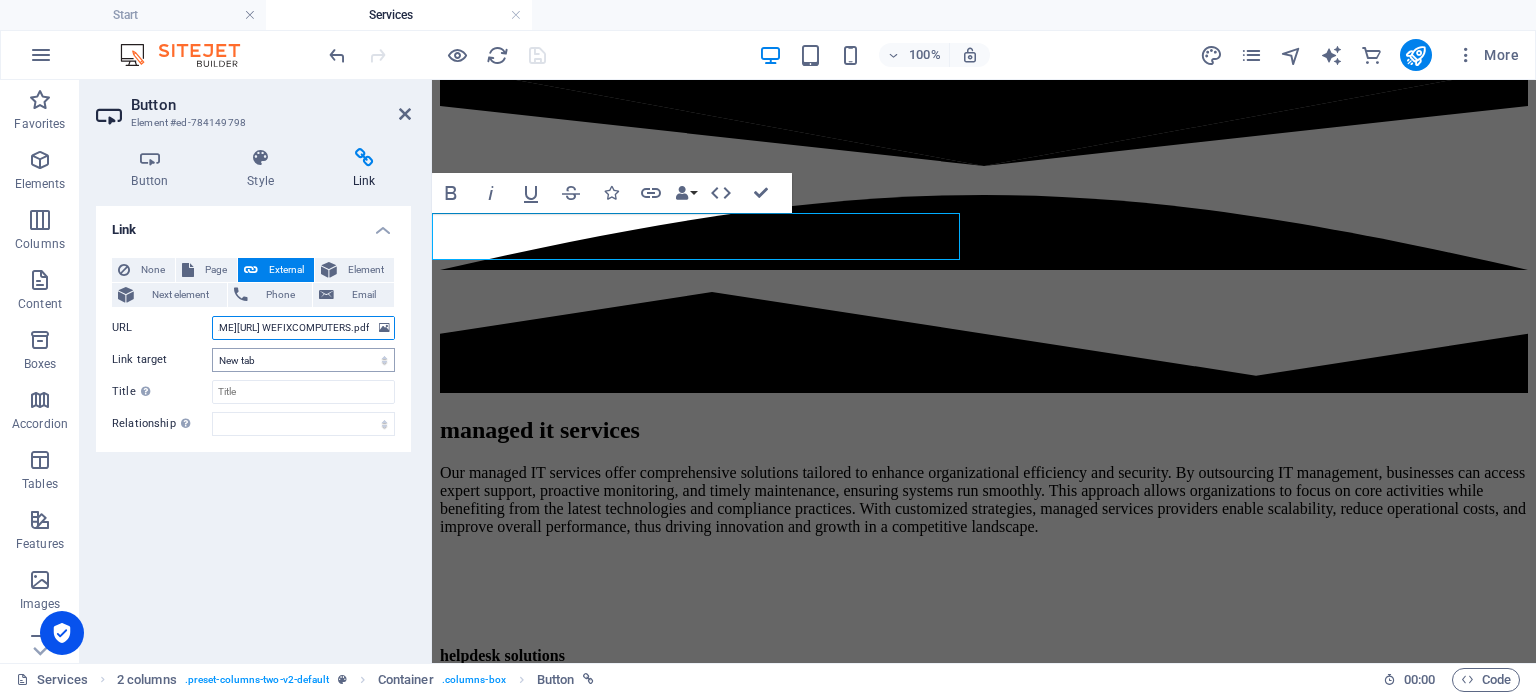 drag, startPoint x: 308, startPoint y: 334, endPoint x: 376, endPoint y: 349, distance: 69.63476 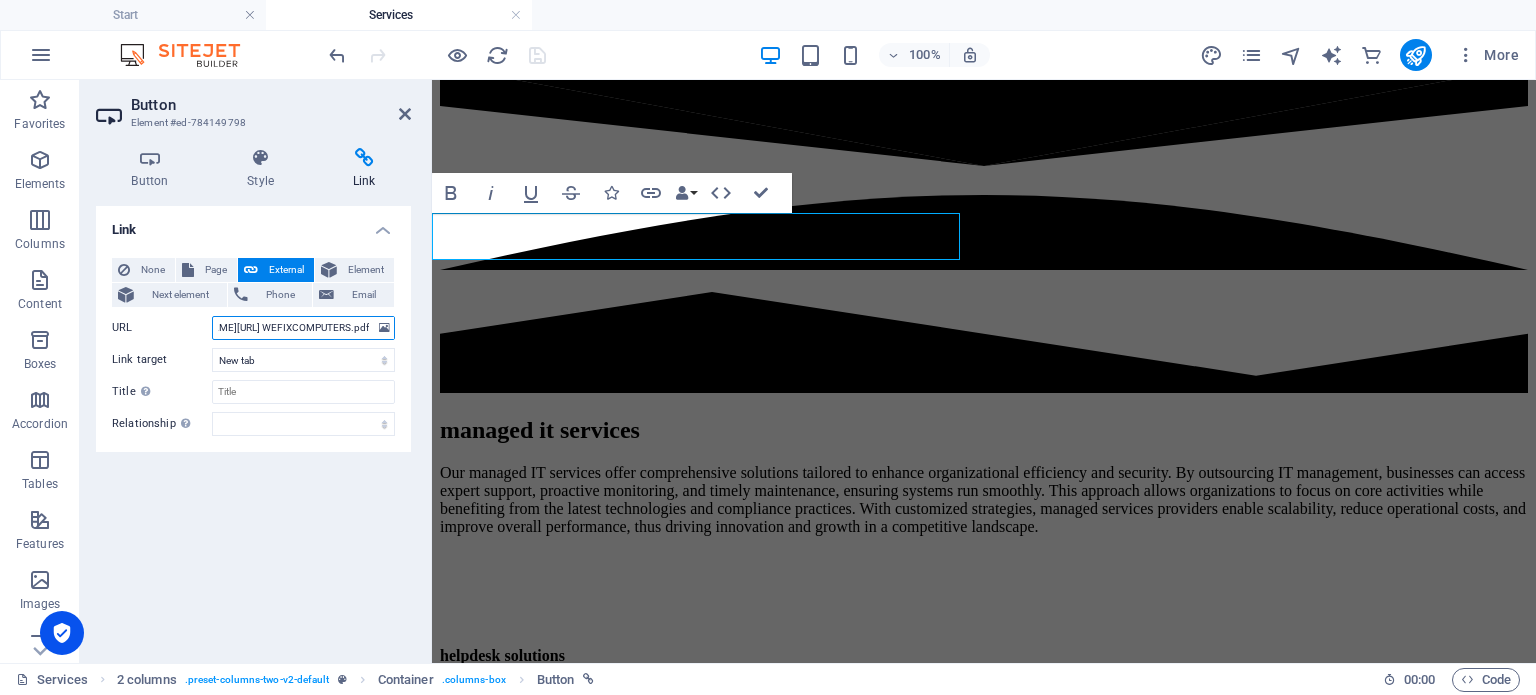 click on "[DOMAIN_NAME][URL] WEFIXCOMPUTERS.pdf" at bounding box center [303, 328] 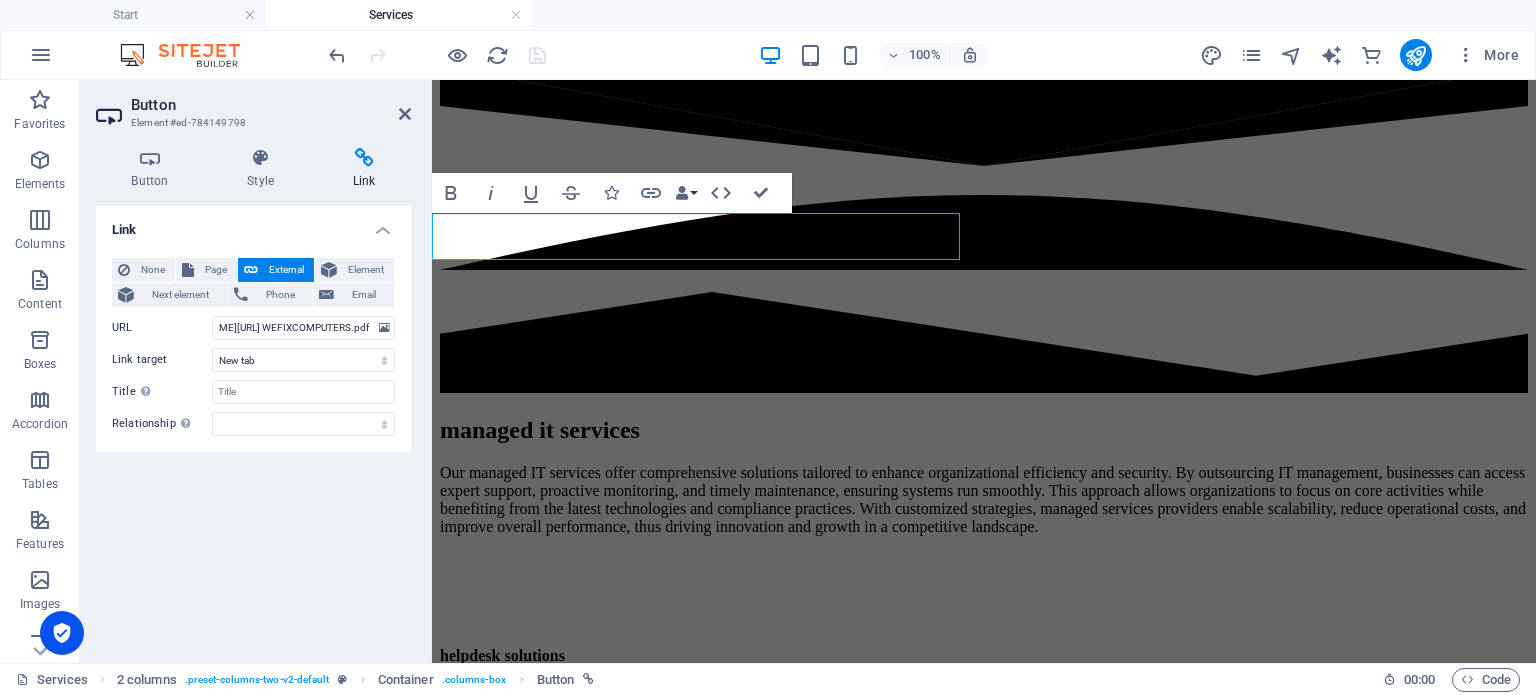 scroll, scrollTop: 0, scrollLeft: 0, axis: both 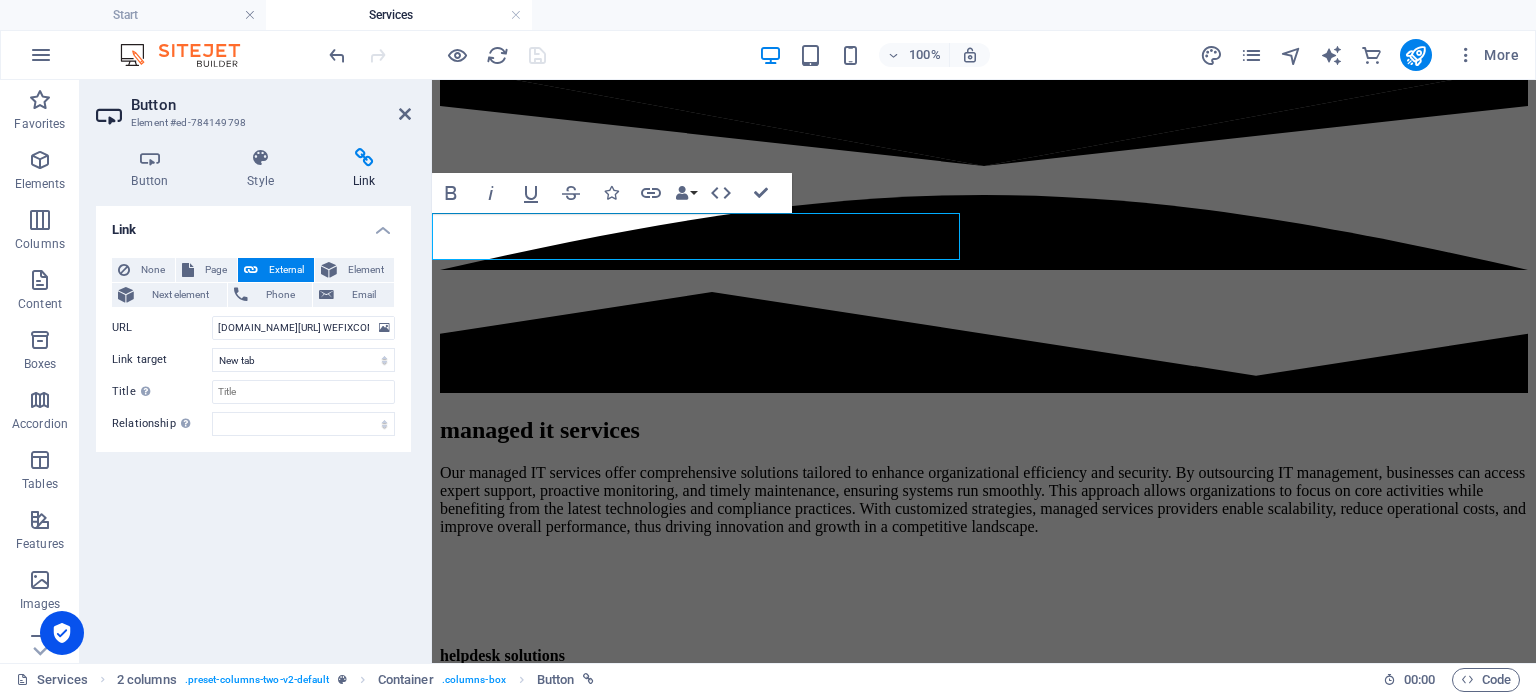 click on "Link None Page External Element Next element Phone Email Page Start Services Device Repairs Legal Notice Privacy Shop Element
URL wefixcomputers.co.za/services/SLA WEFIXCOMPUTERS.pdf Phone Email Link target New tab Same tab Overlay Title Additional link description, should not be the same as the link text. The title is most often shown as a tooltip text when the mouse moves over the element. Leave empty if uncertain. Relationship Sets the  relationship of this link to the link target . For example, the value "nofollow" instructs search engines not to follow the link. Can be left empty. alternate author bookmark external help license next nofollow noreferrer noopener prev search tag" at bounding box center [253, 426] 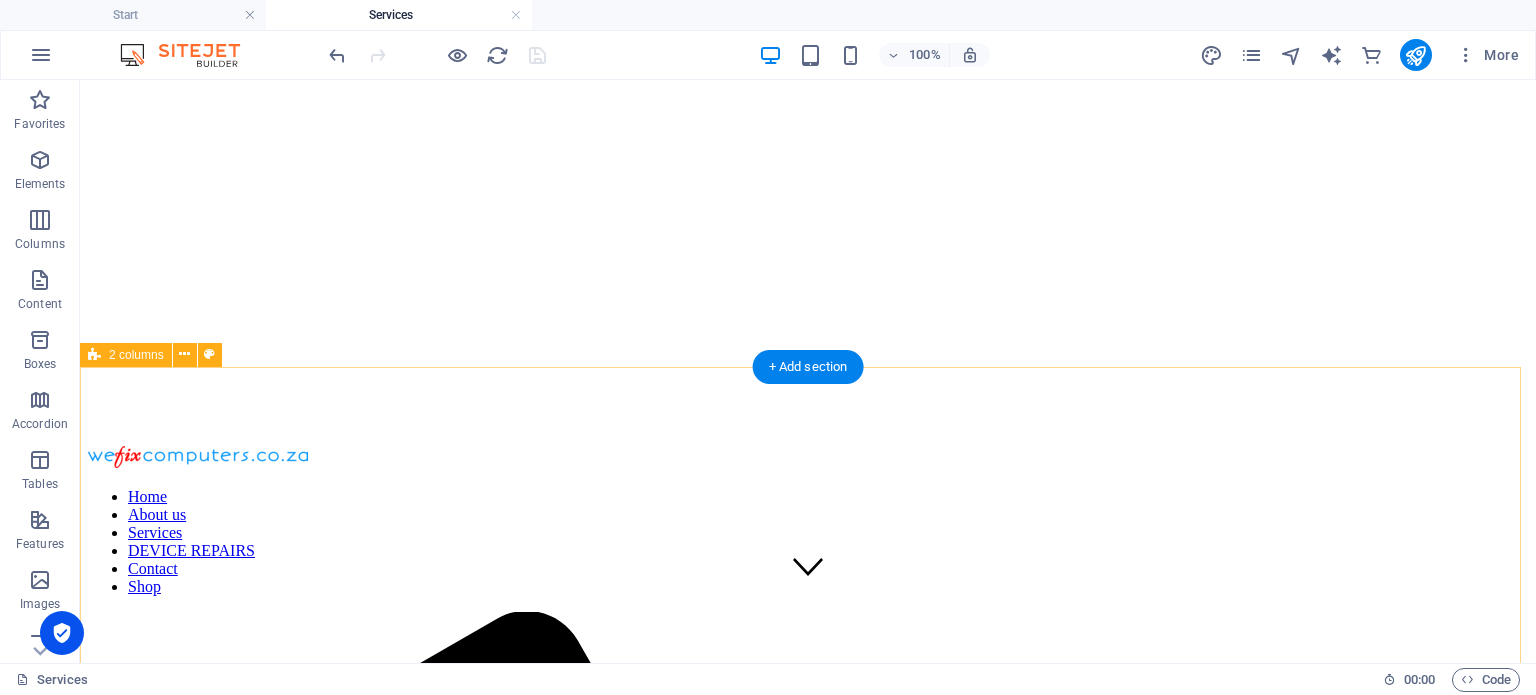 scroll, scrollTop: 0, scrollLeft: 0, axis: both 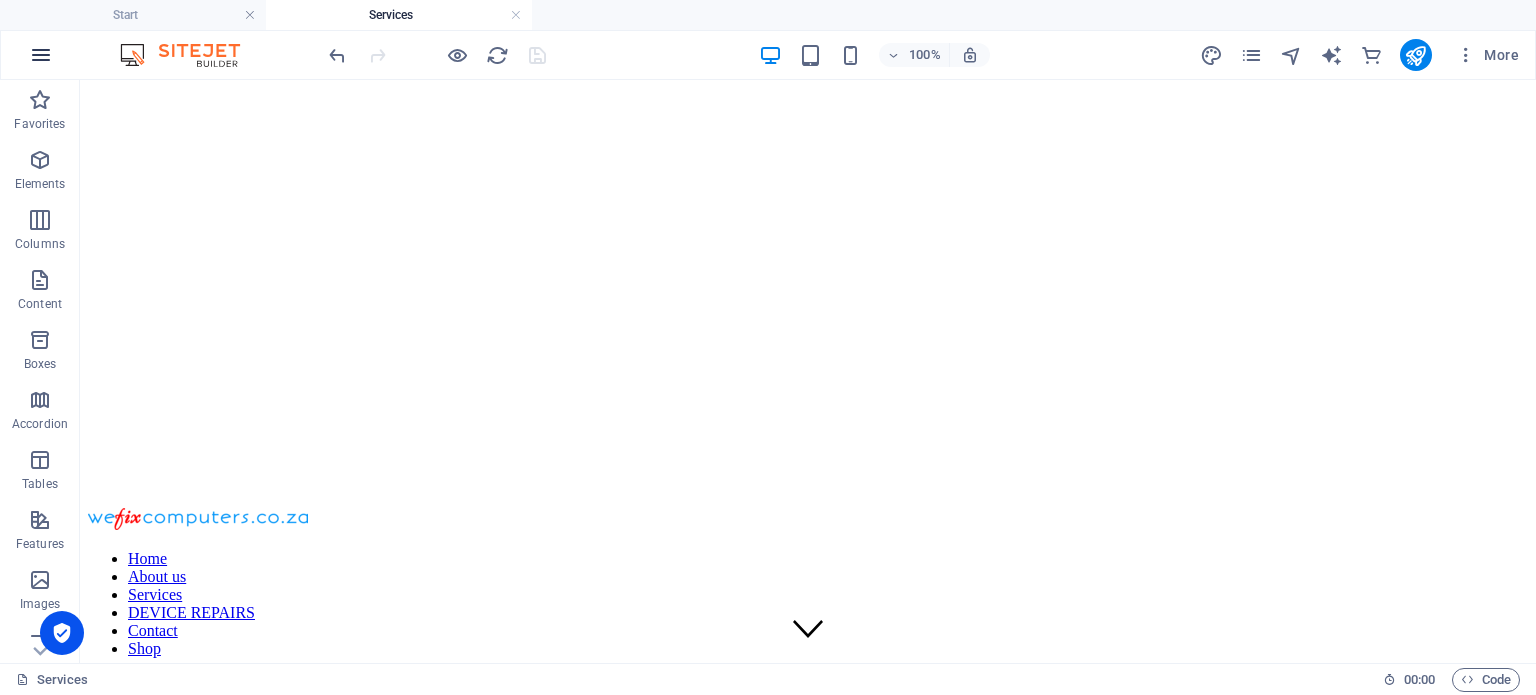 click at bounding box center (41, 55) 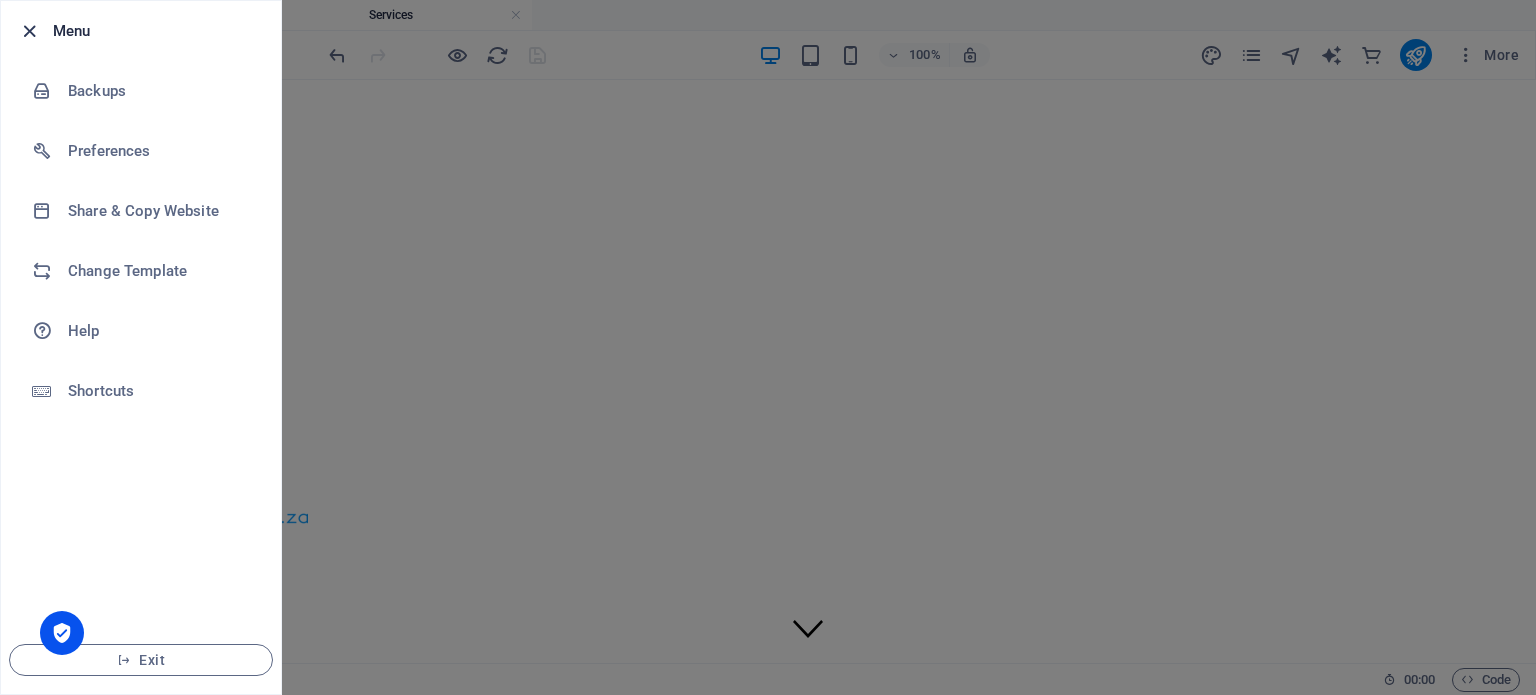 click at bounding box center [29, 31] 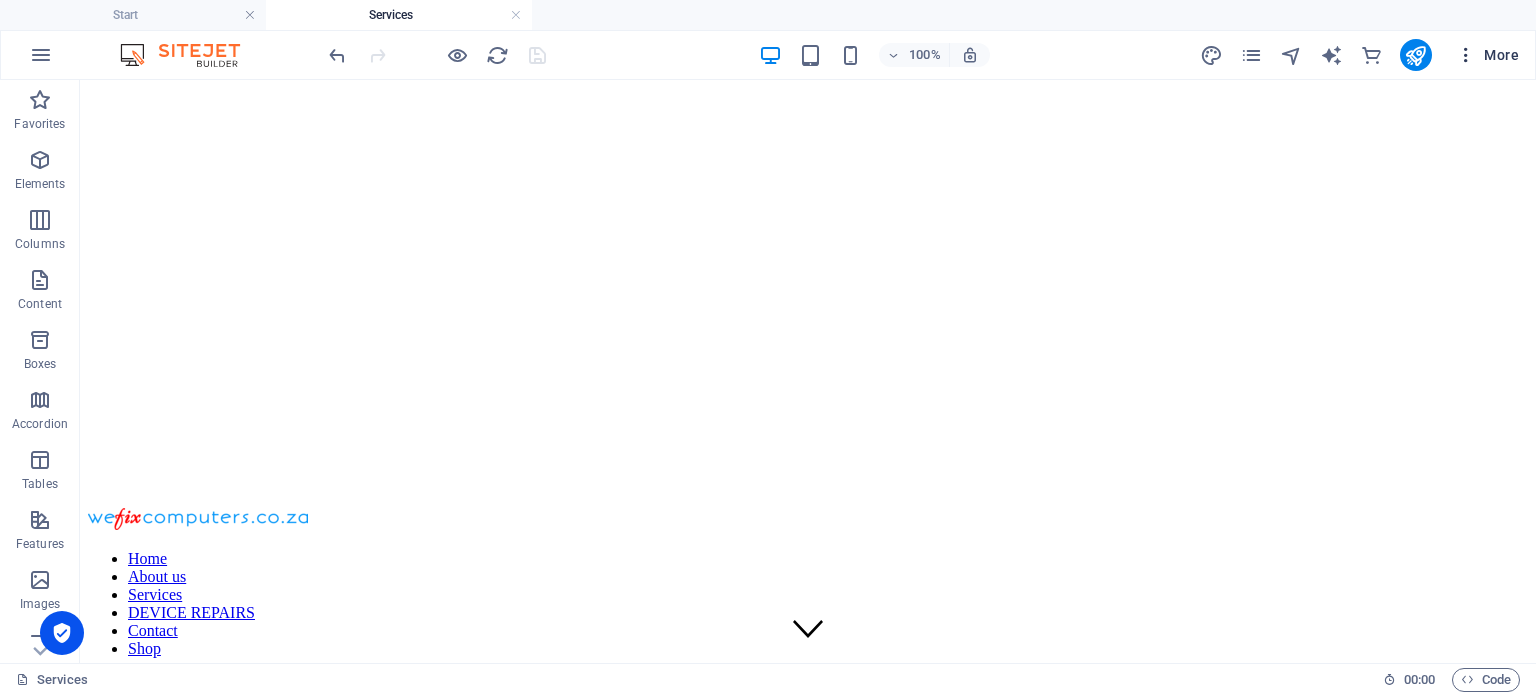click on "More" at bounding box center (1487, 55) 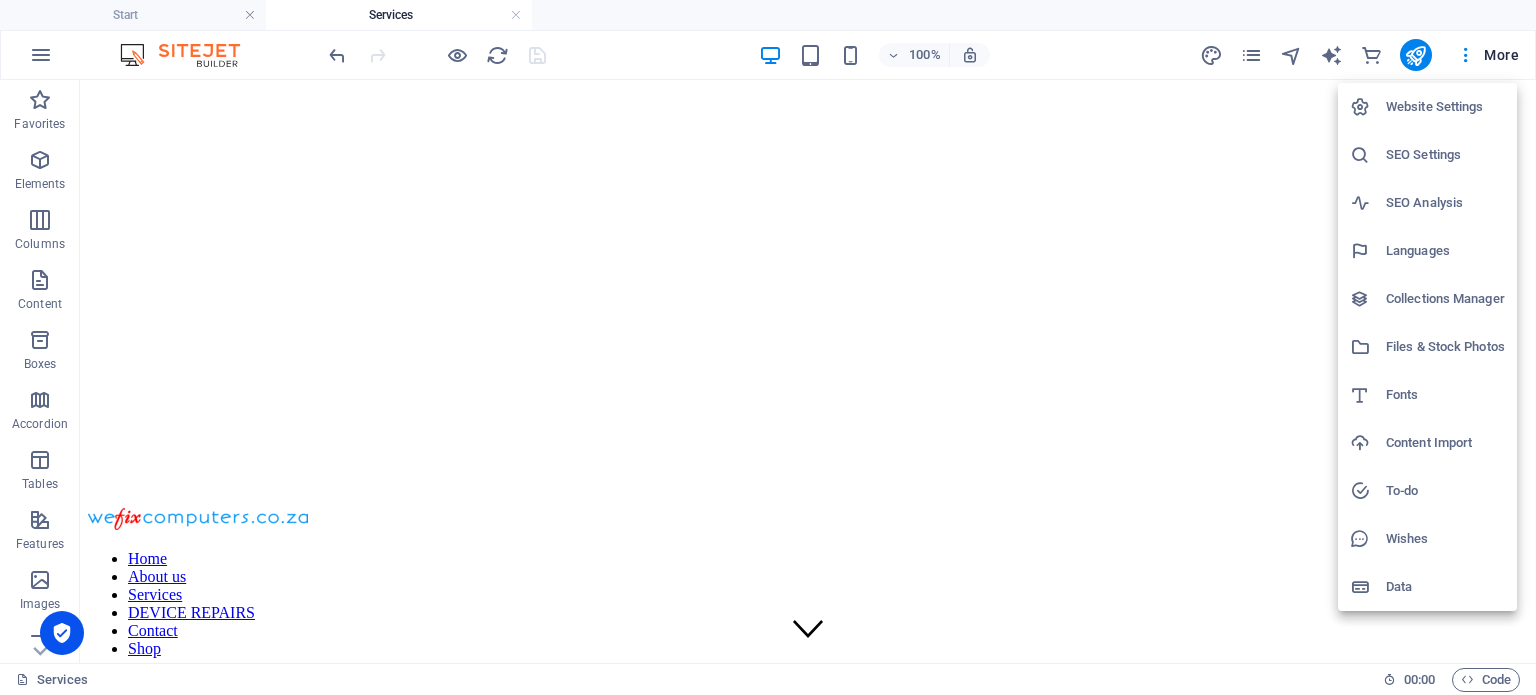 click at bounding box center (768, 347) 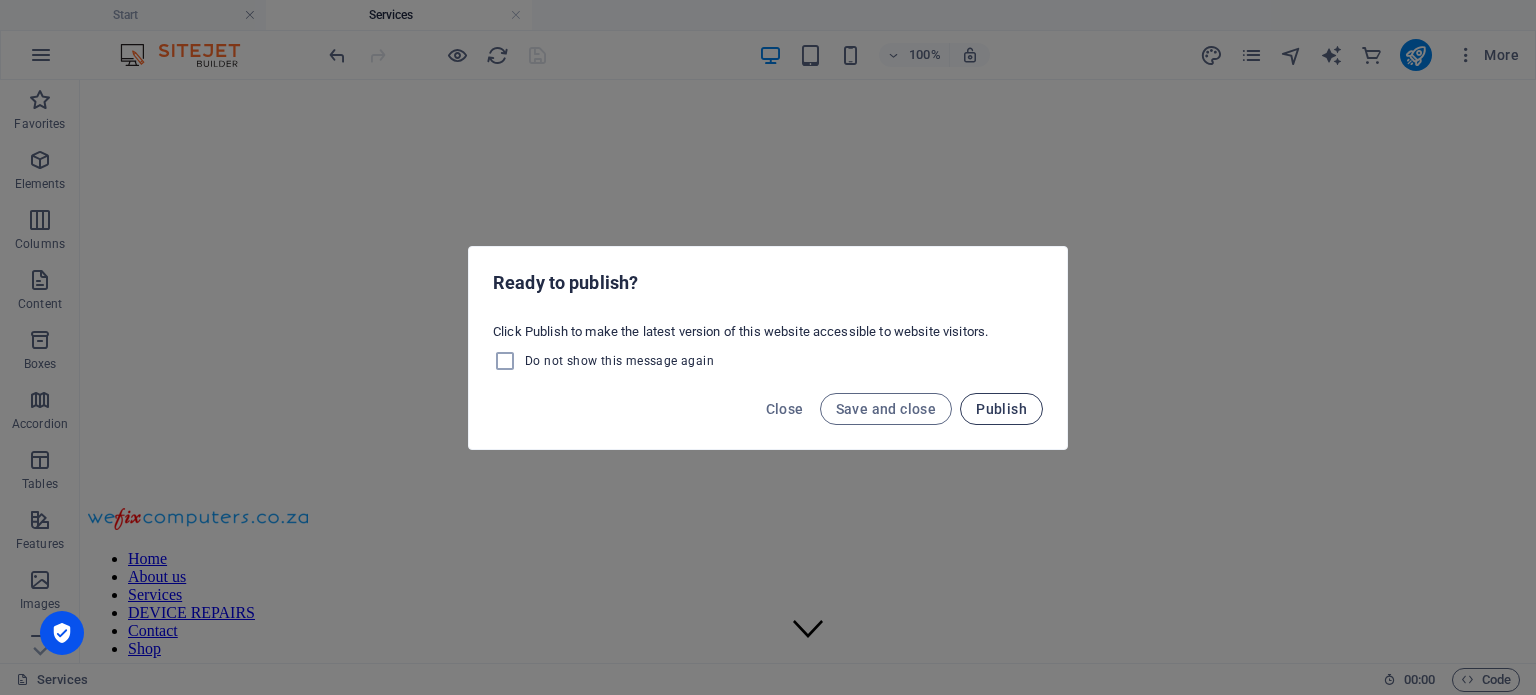 click on "Publish" at bounding box center [1001, 409] 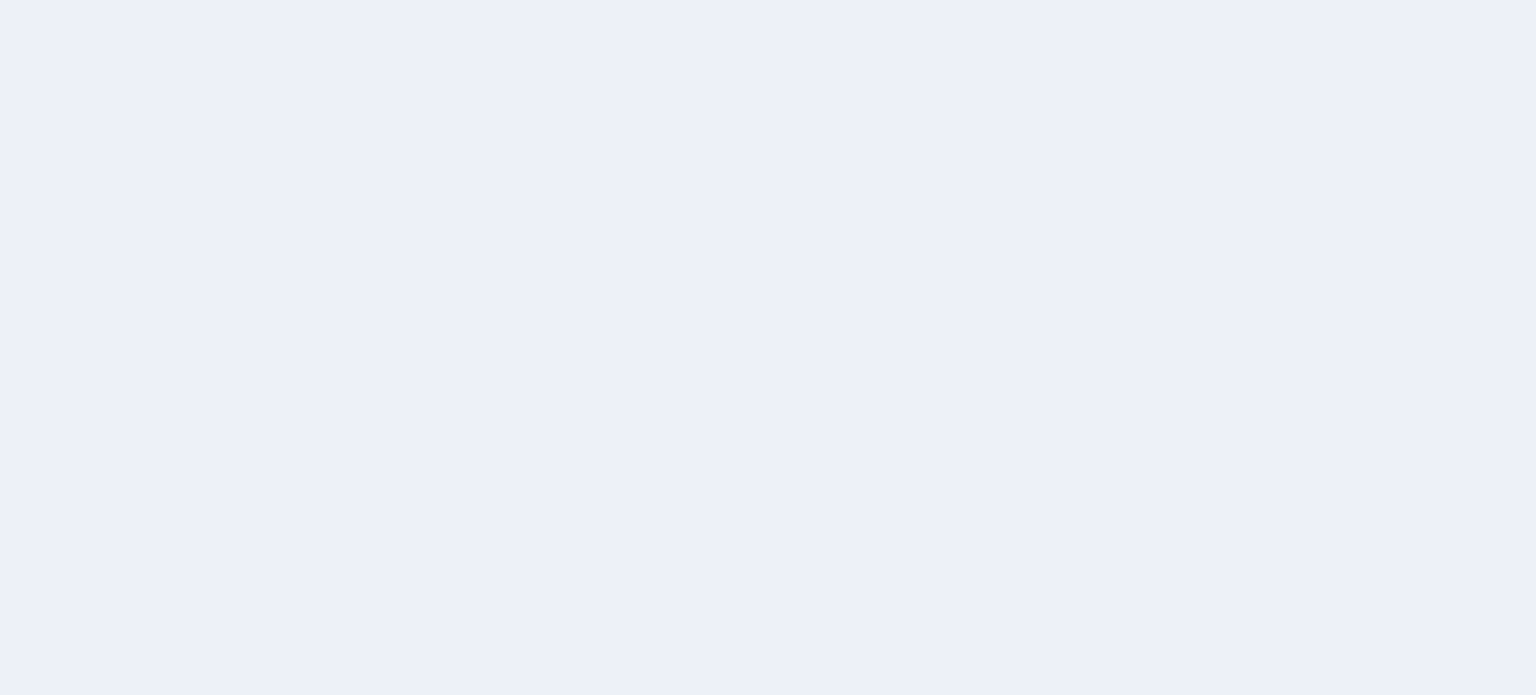 scroll, scrollTop: 0, scrollLeft: 0, axis: both 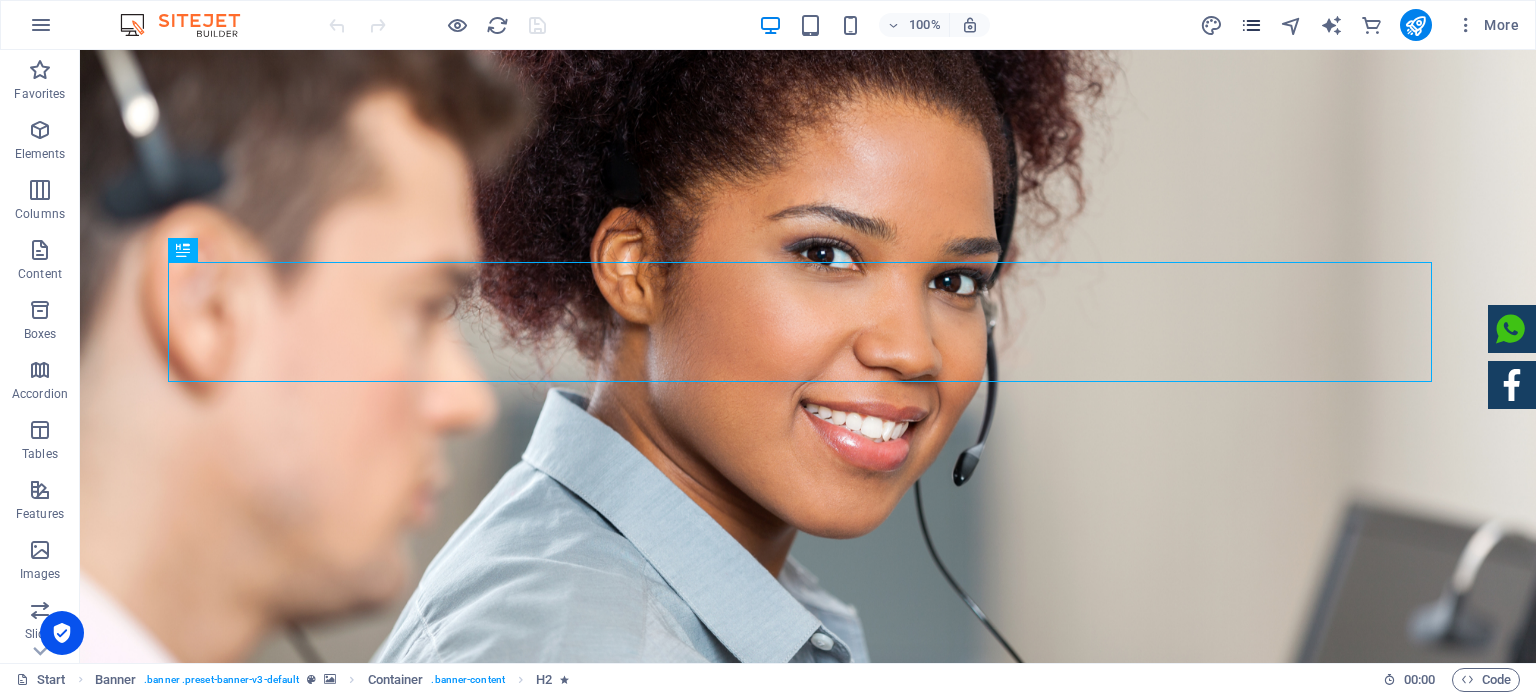 click at bounding box center [1251, 25] 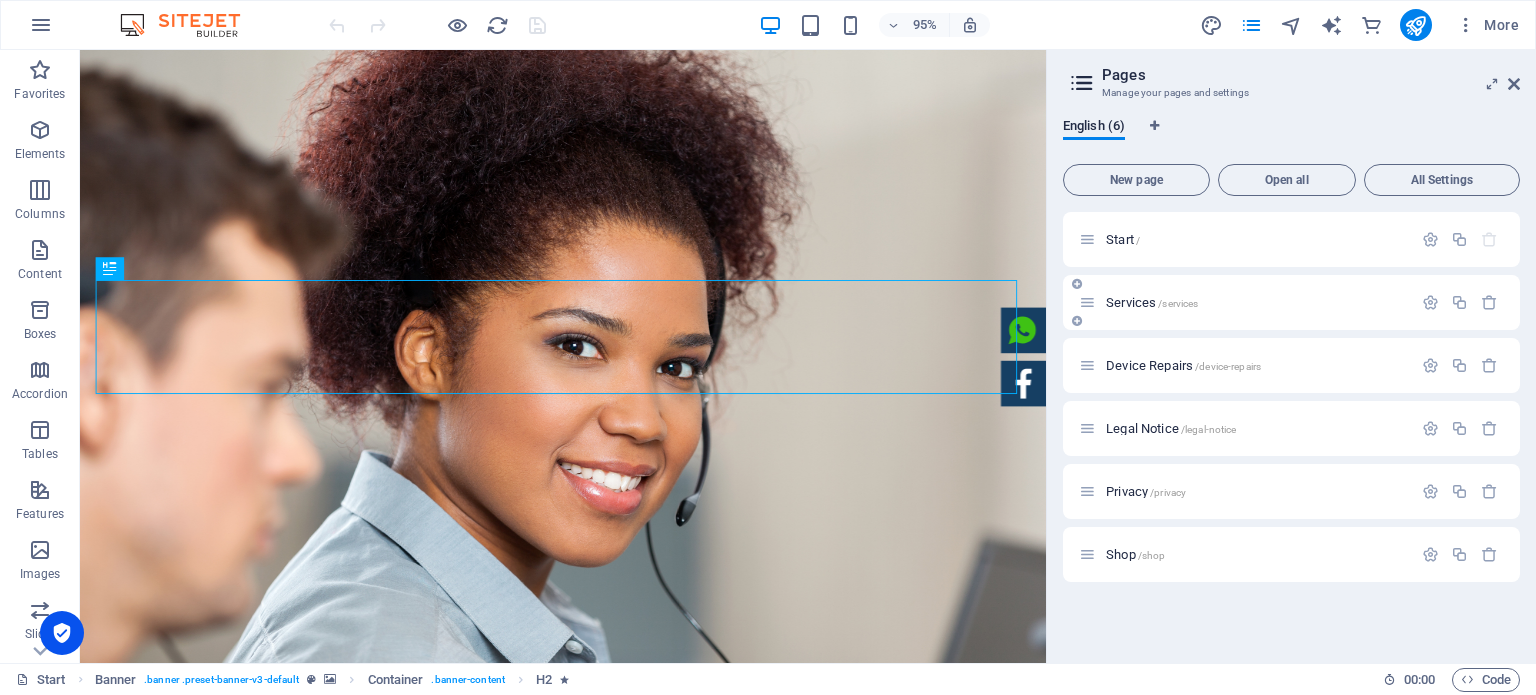 click on "Services /services" at bounding box center (1245, 302) 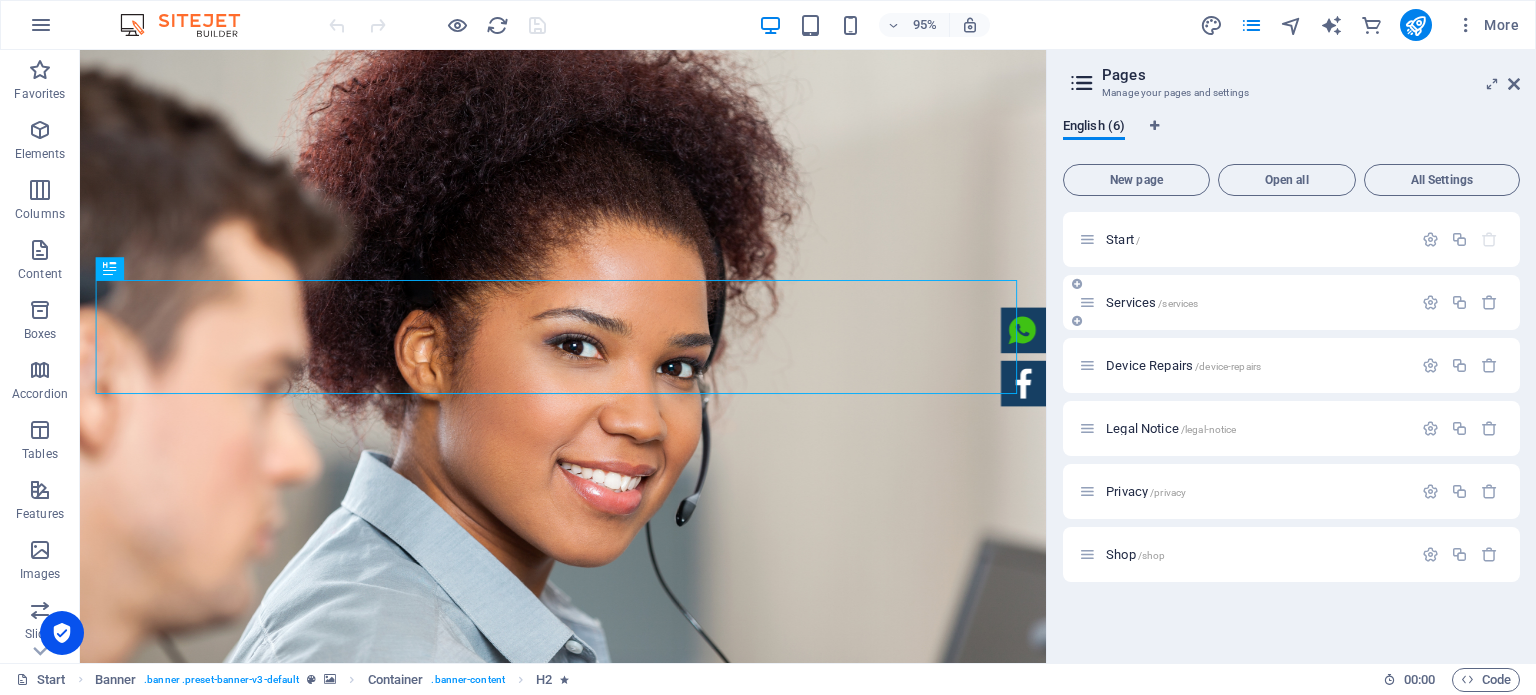 click on "Services /services" at bounding box center (1256, 302) 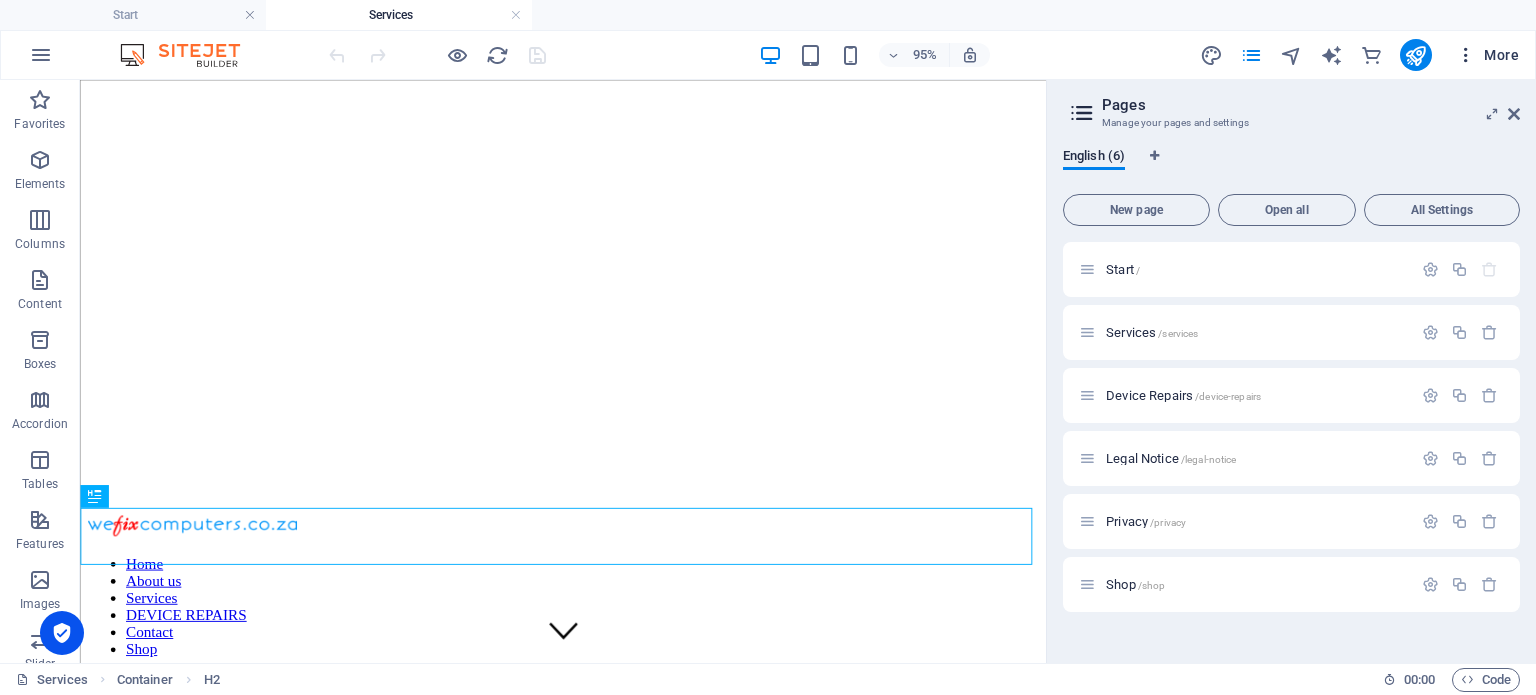 scroll, scrollTop: 0, scrollLeft: 0, axis: both 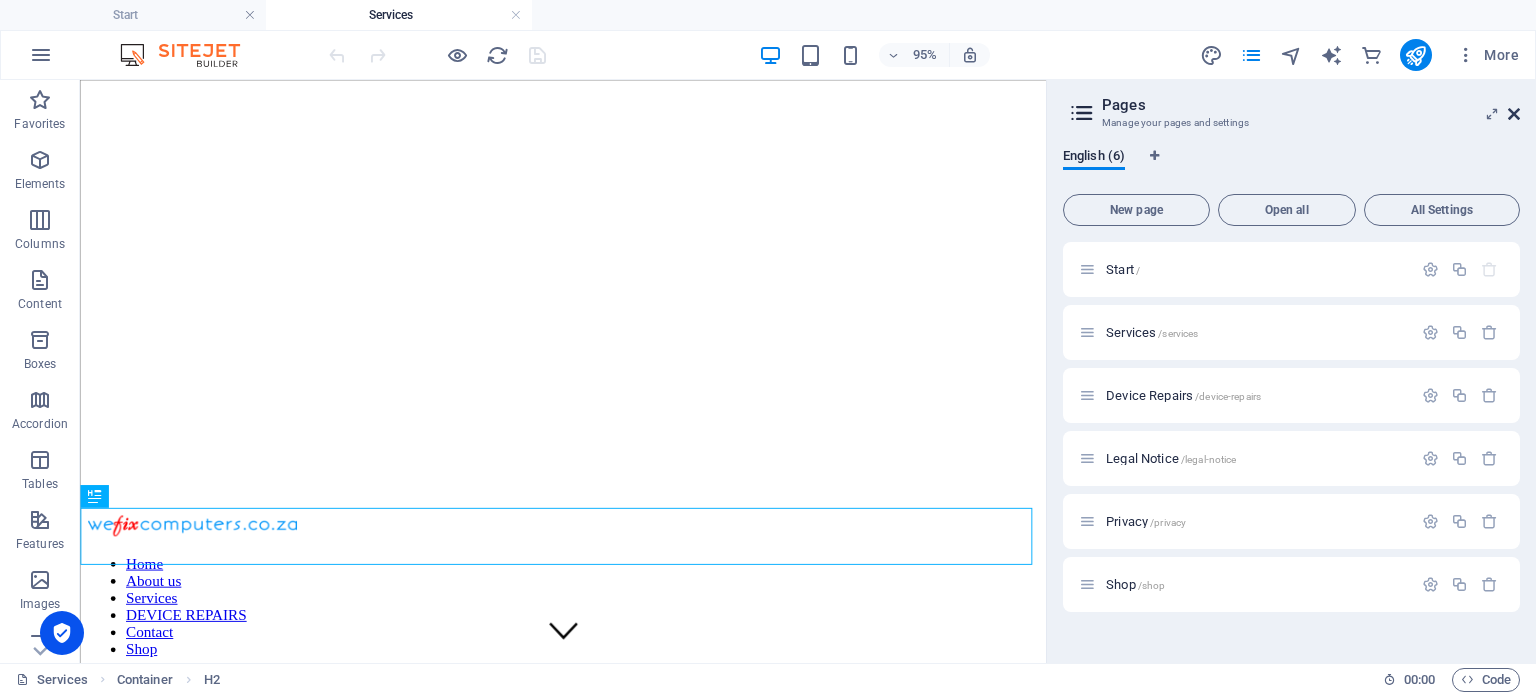 click at bounding box center [1514, 114] 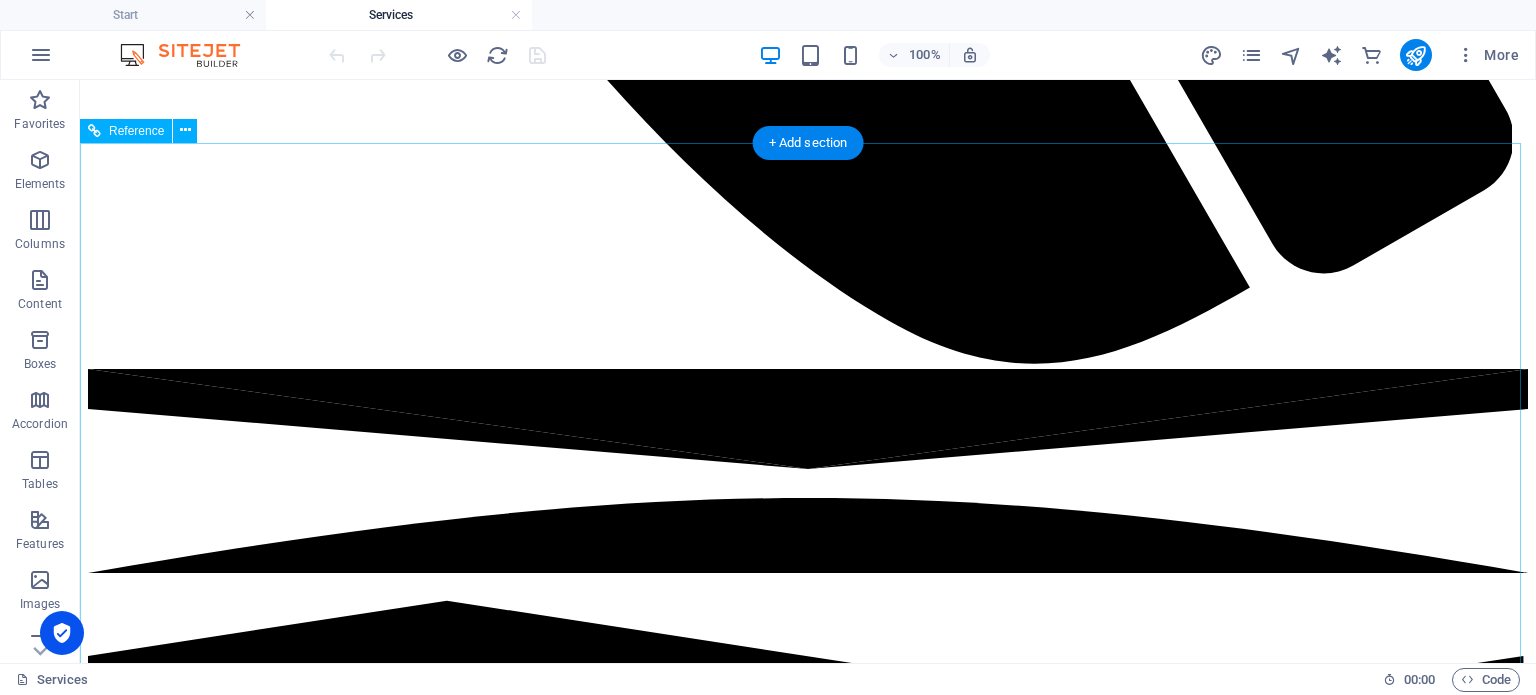 scroll, scrollTop: 2000, scrollLeft: 0, axis: vertical 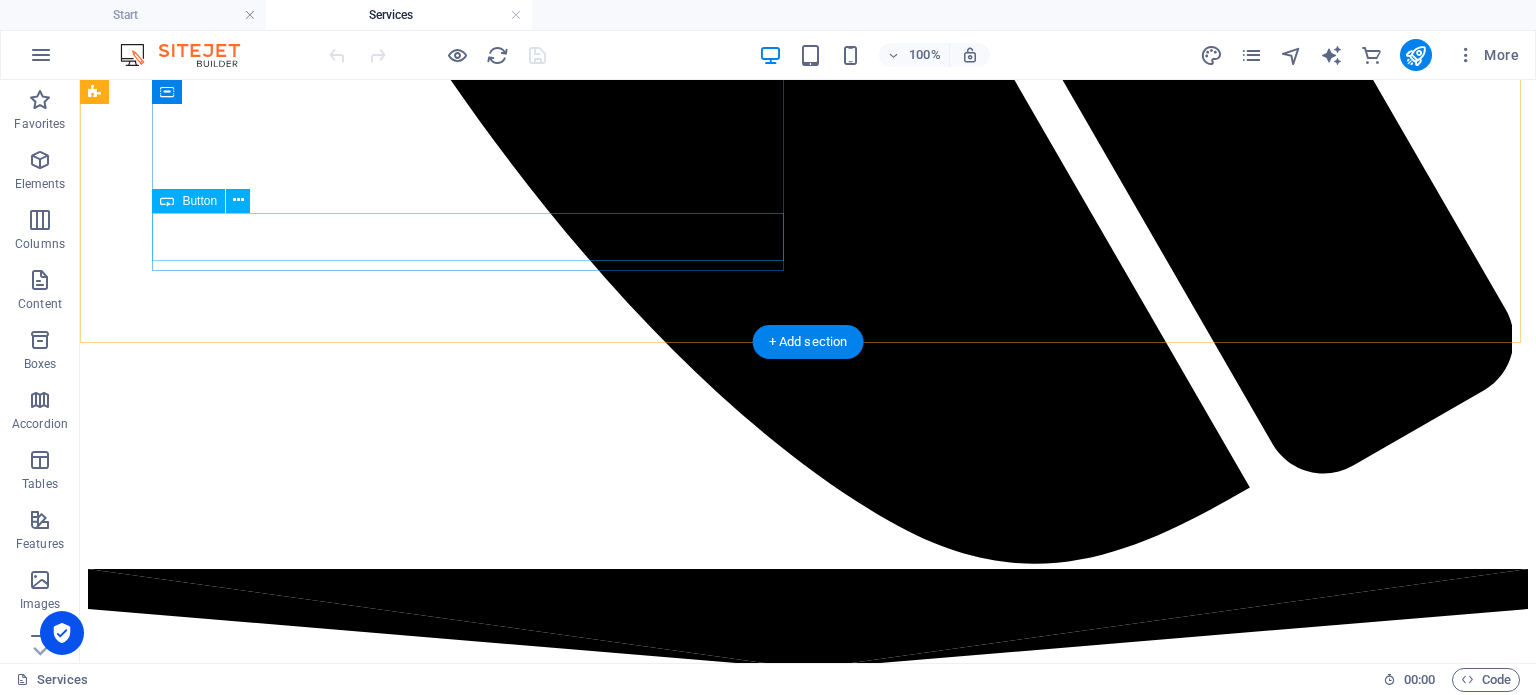 click on "view sla package" at bounding box center (808, 3307) 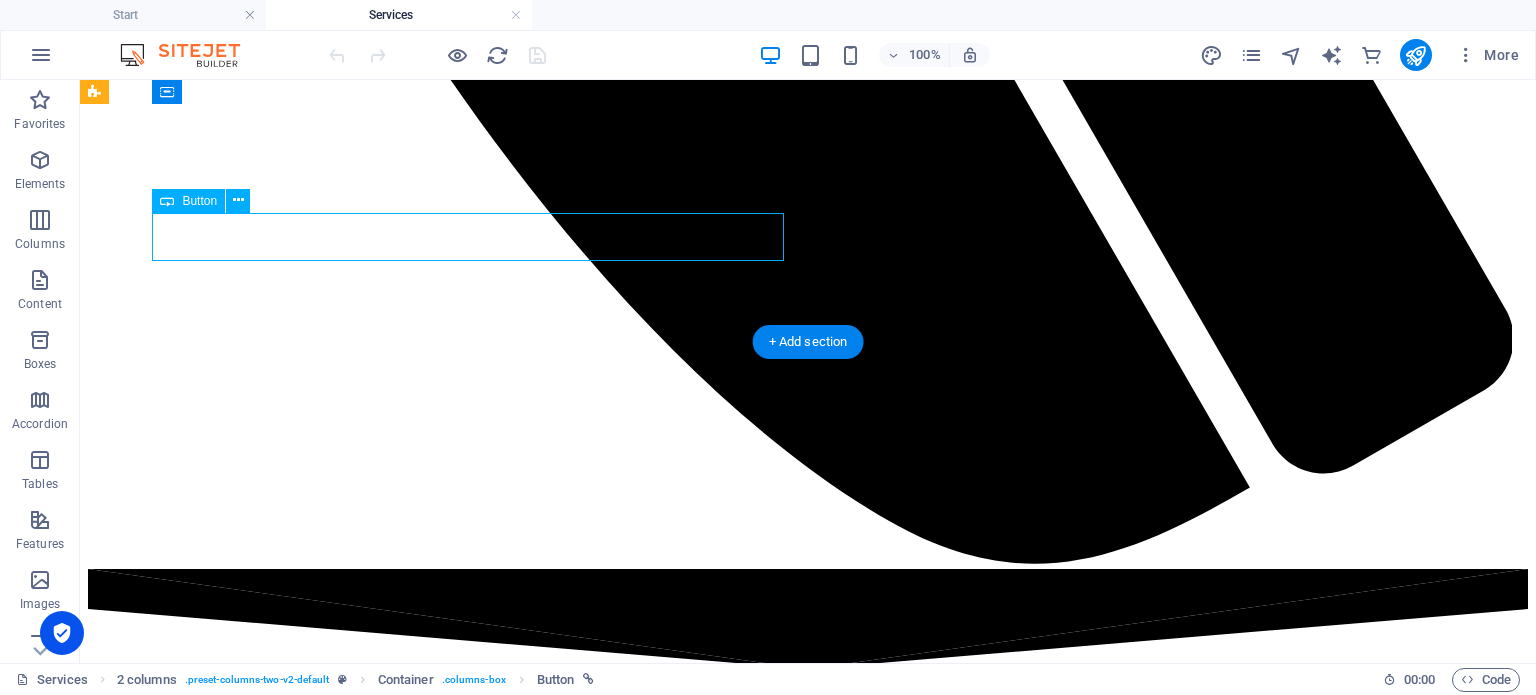 click on "view sla package" at bounding box center [808, 3307] 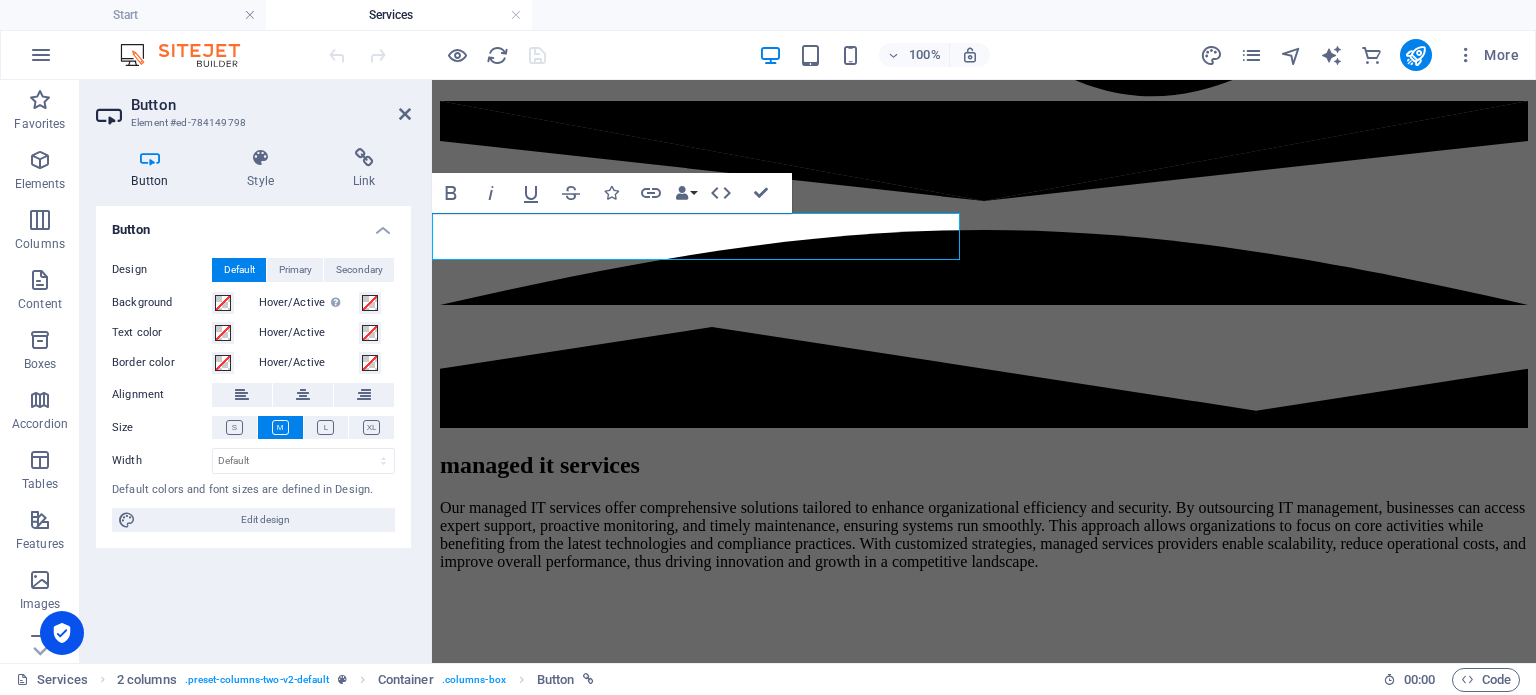 scroll, scrollTop: 2035, scrollLeft: 0, axis: vertical 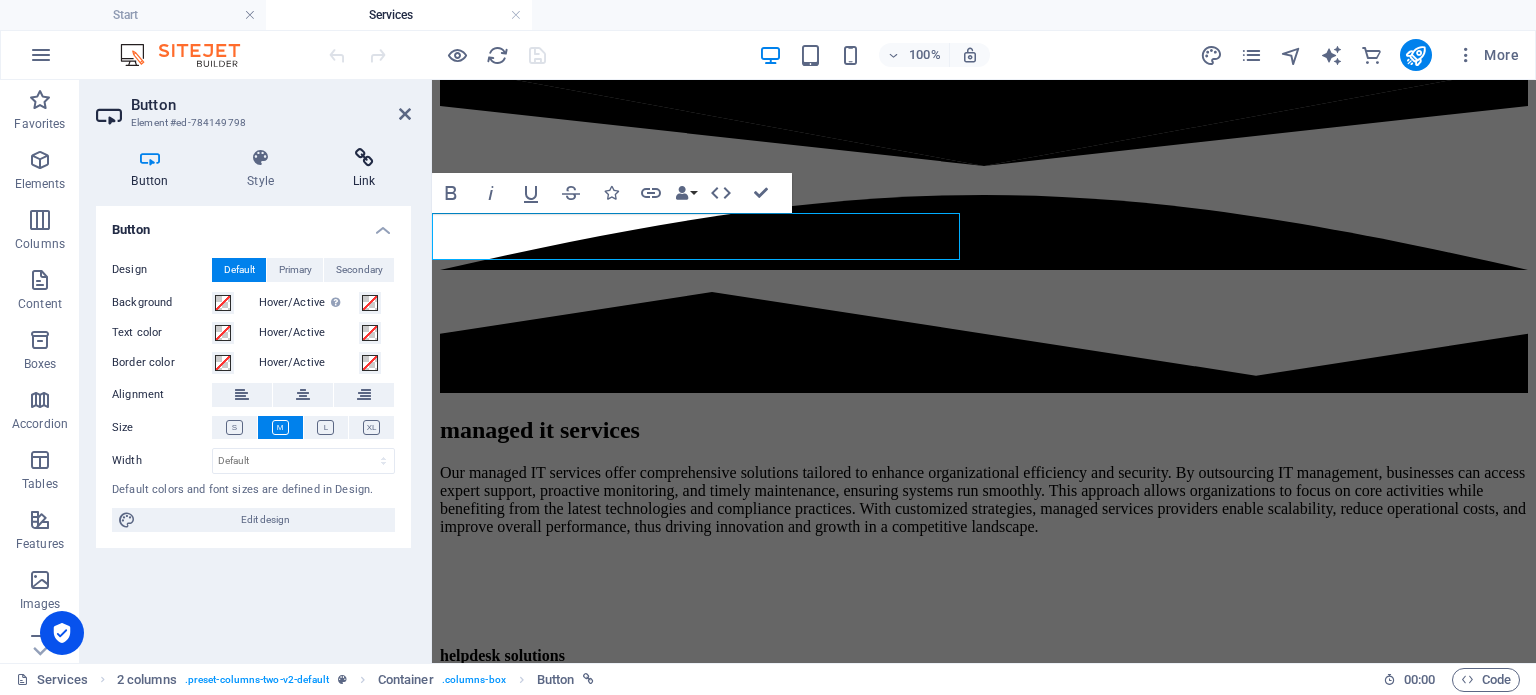 click at bounding box center [364, 158] 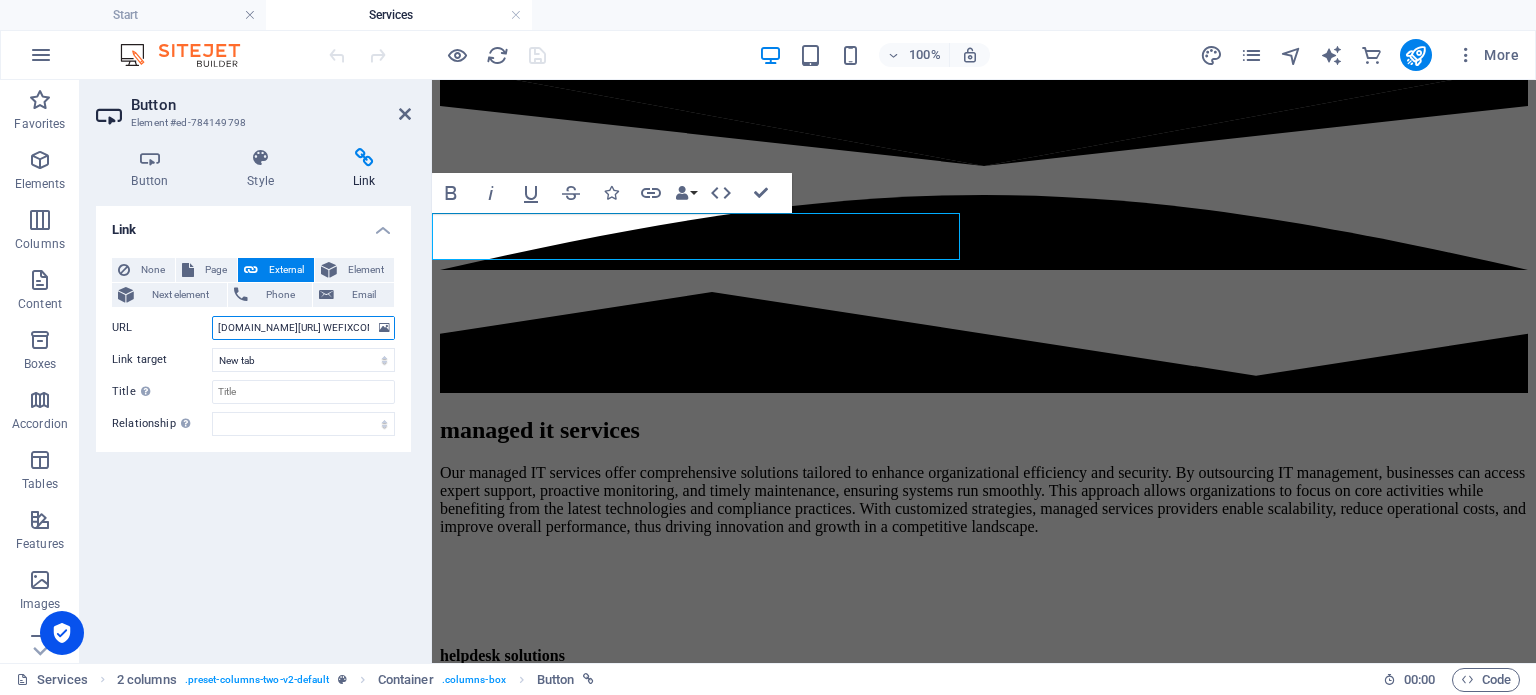 click on "[DOMAIN_NAME][URL] WEFIXCOMPUTERS.pdf" at bounding box center (303, 328) 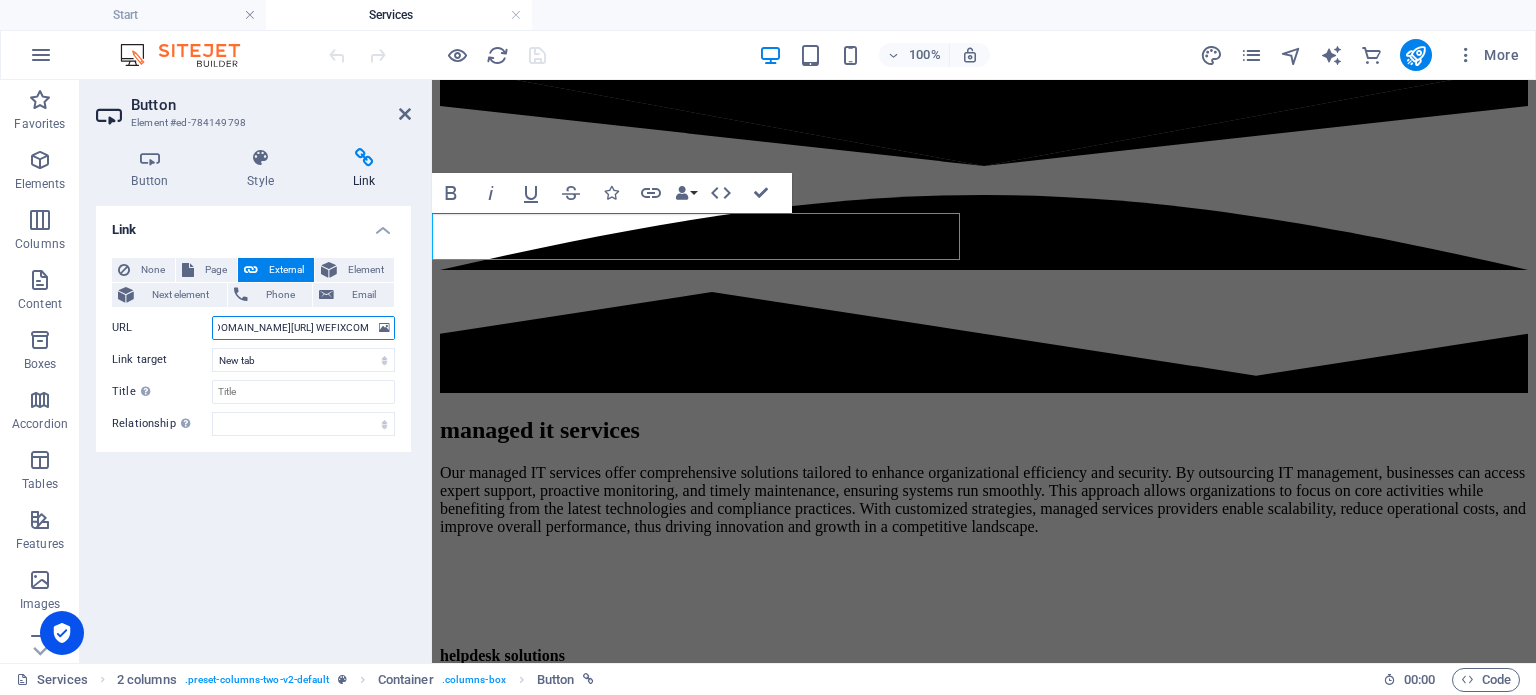 scroll, scrollTop: 0, scrollLeft: 0, axis: both 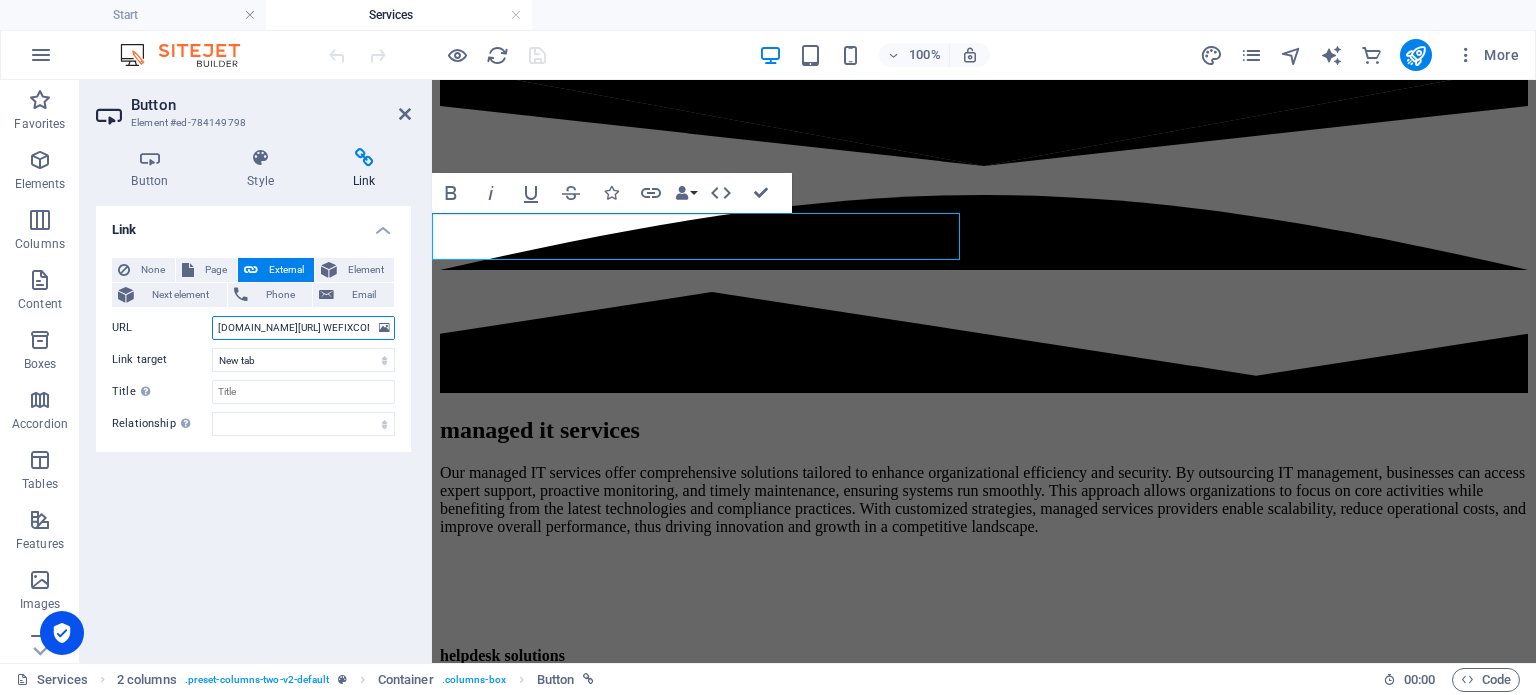 drag, startPoint x: 359, startPoint y: 329, endPoint x: 128, endPoint y: 335, distance: 231.07791 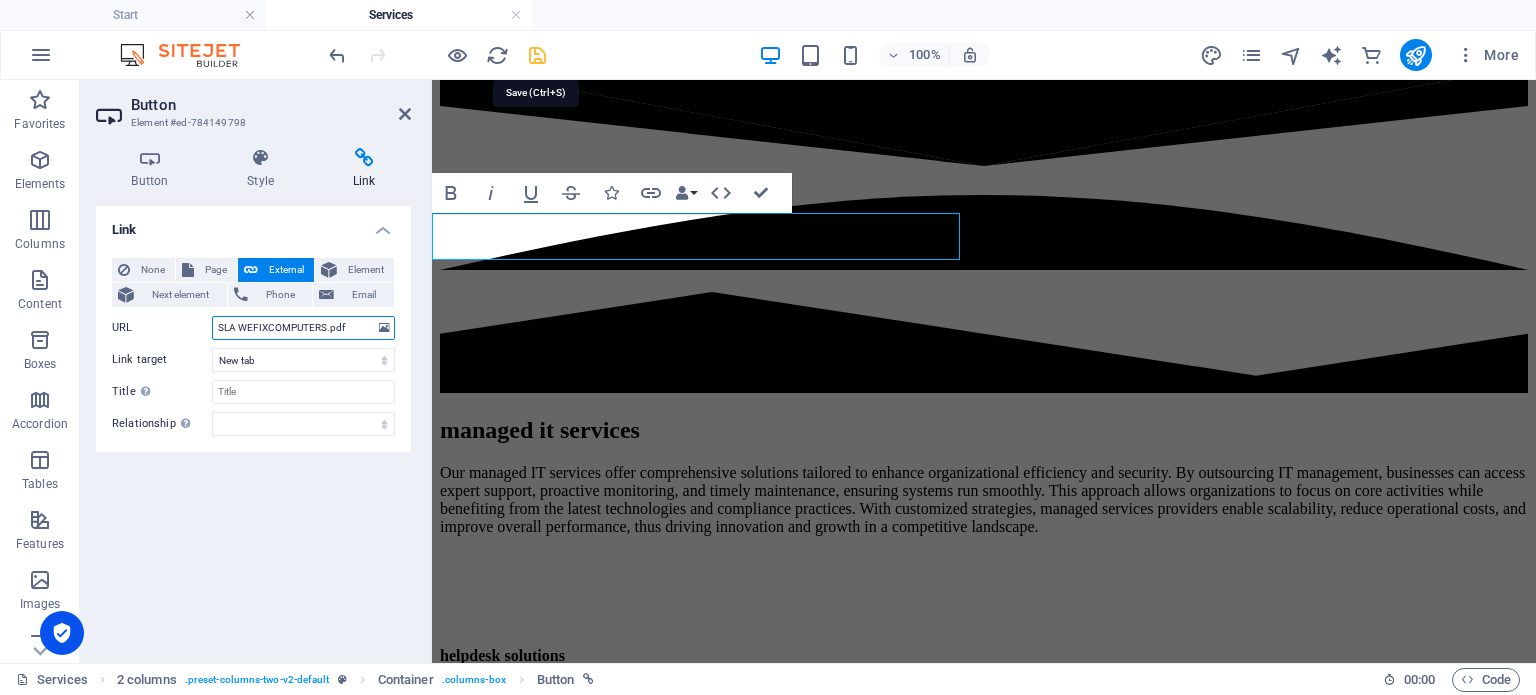 type on "SLA WEFIXCOMPUTERS.pdf" 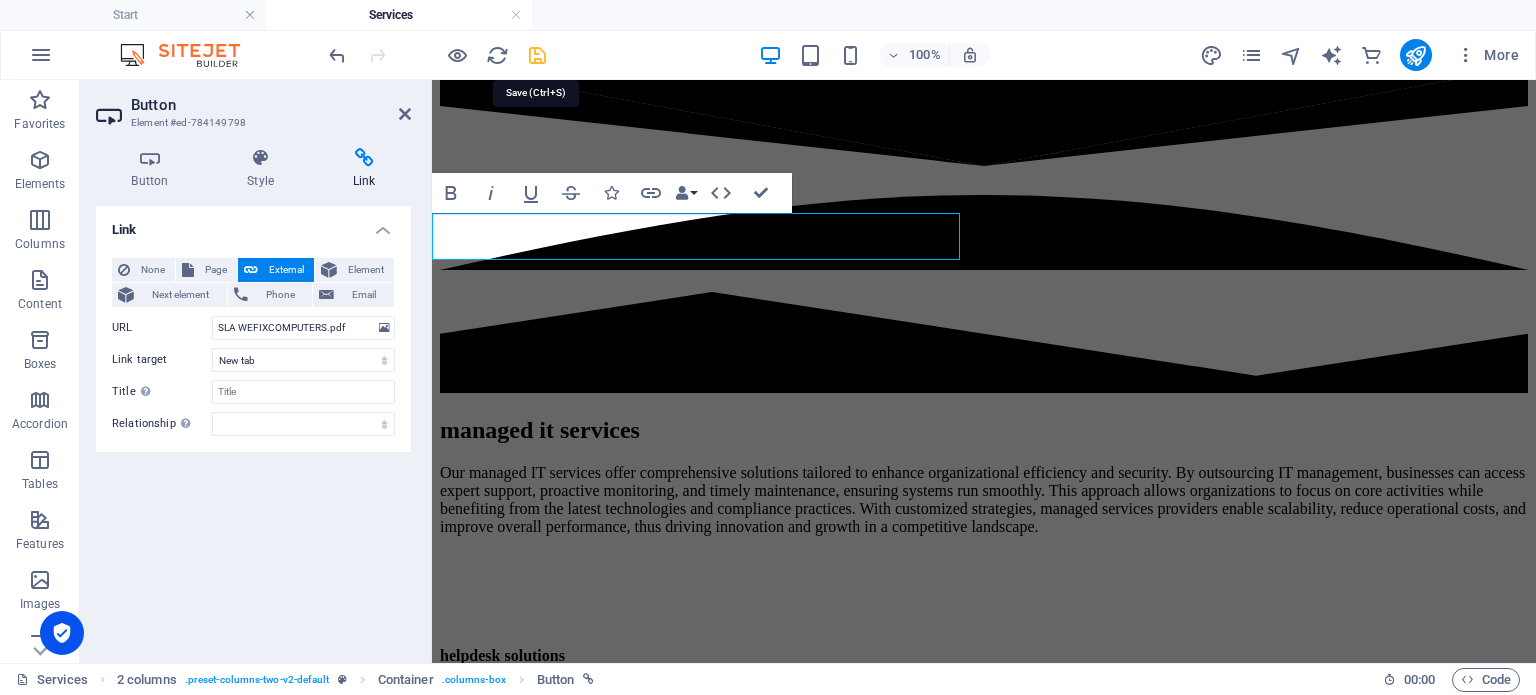 click at bounding box center (537, 55) 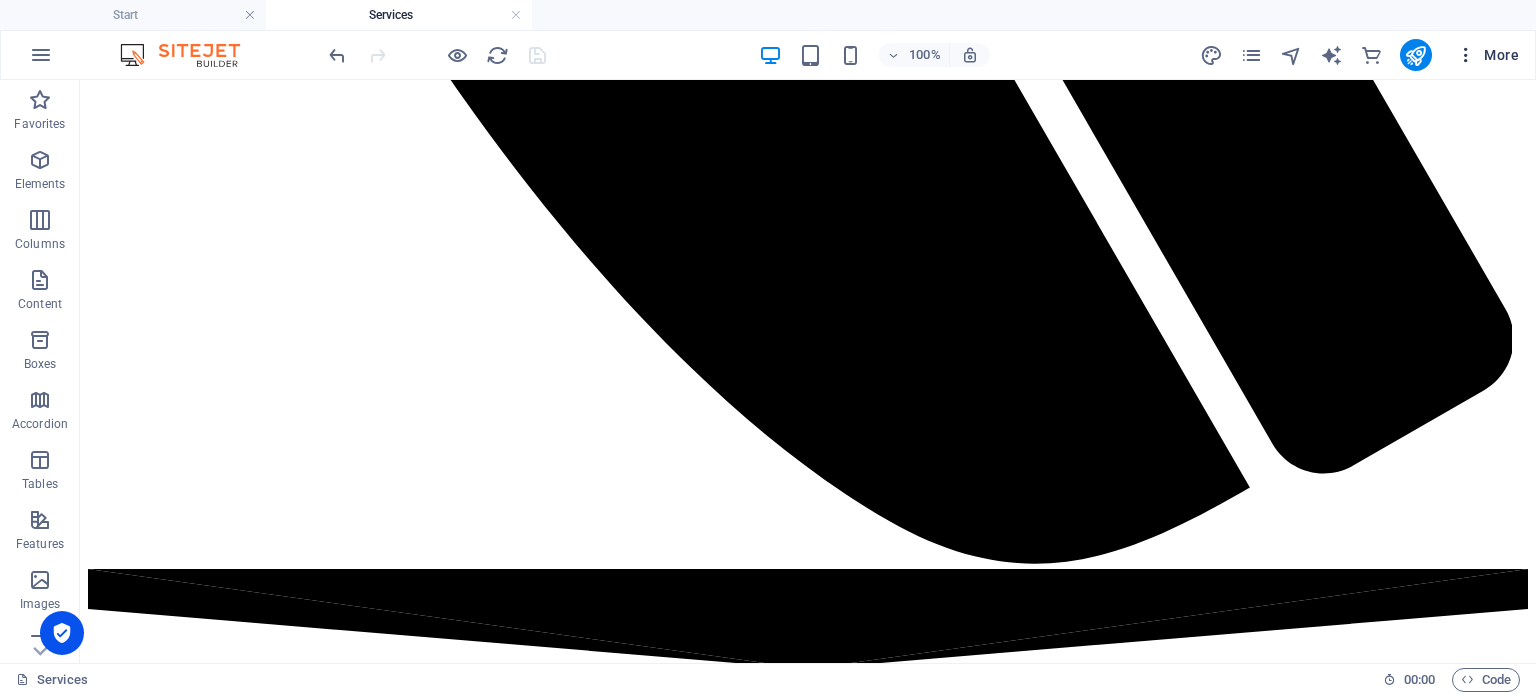 click at bounding box center [1466, 55] 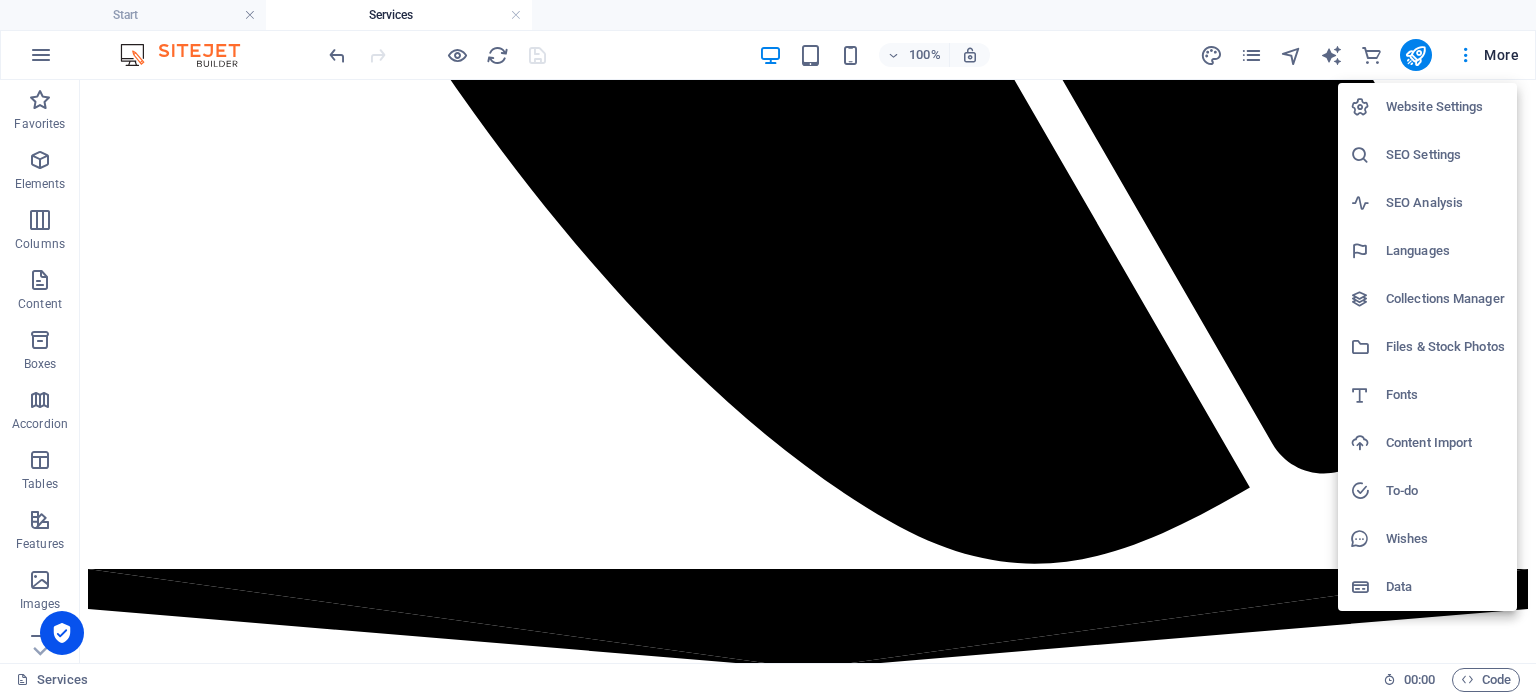 click at bounding box center [768, 347] 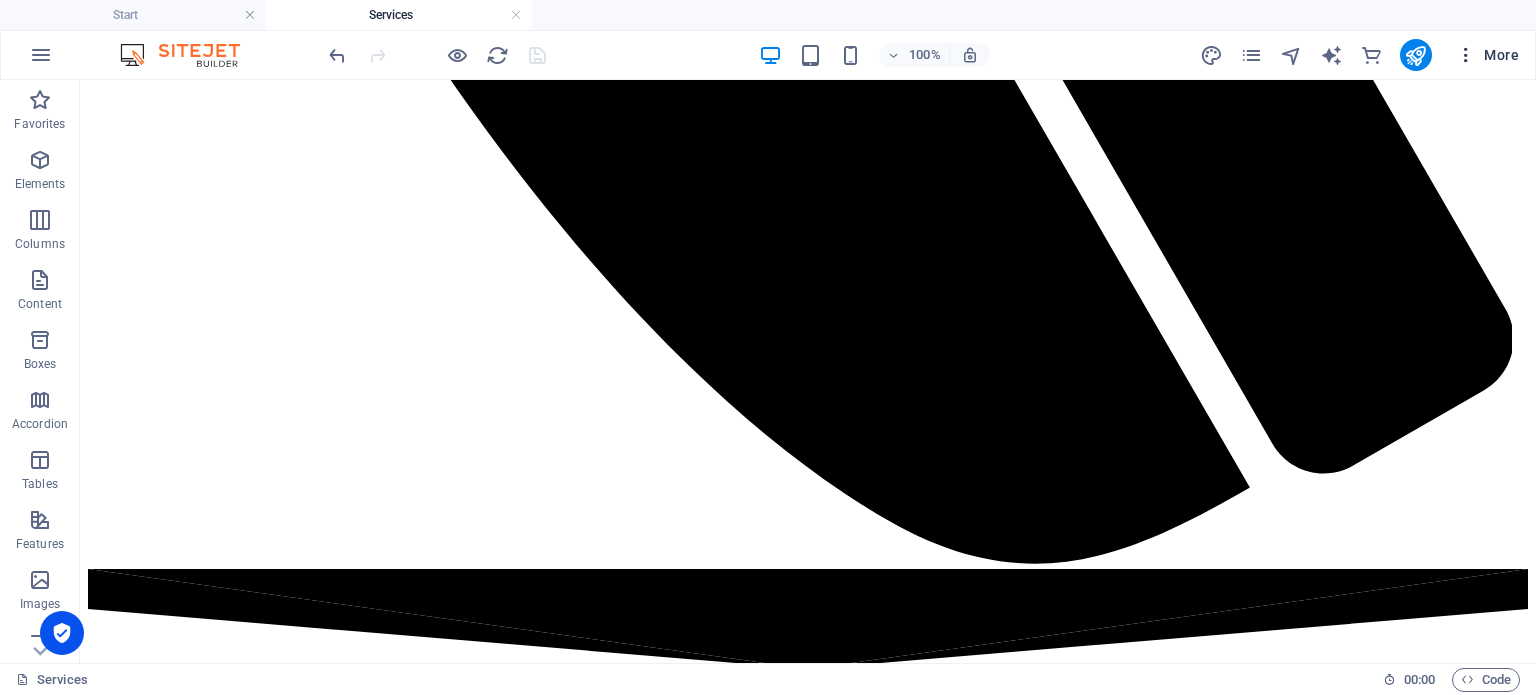 click on "More" at bounding box center (1487, 55) 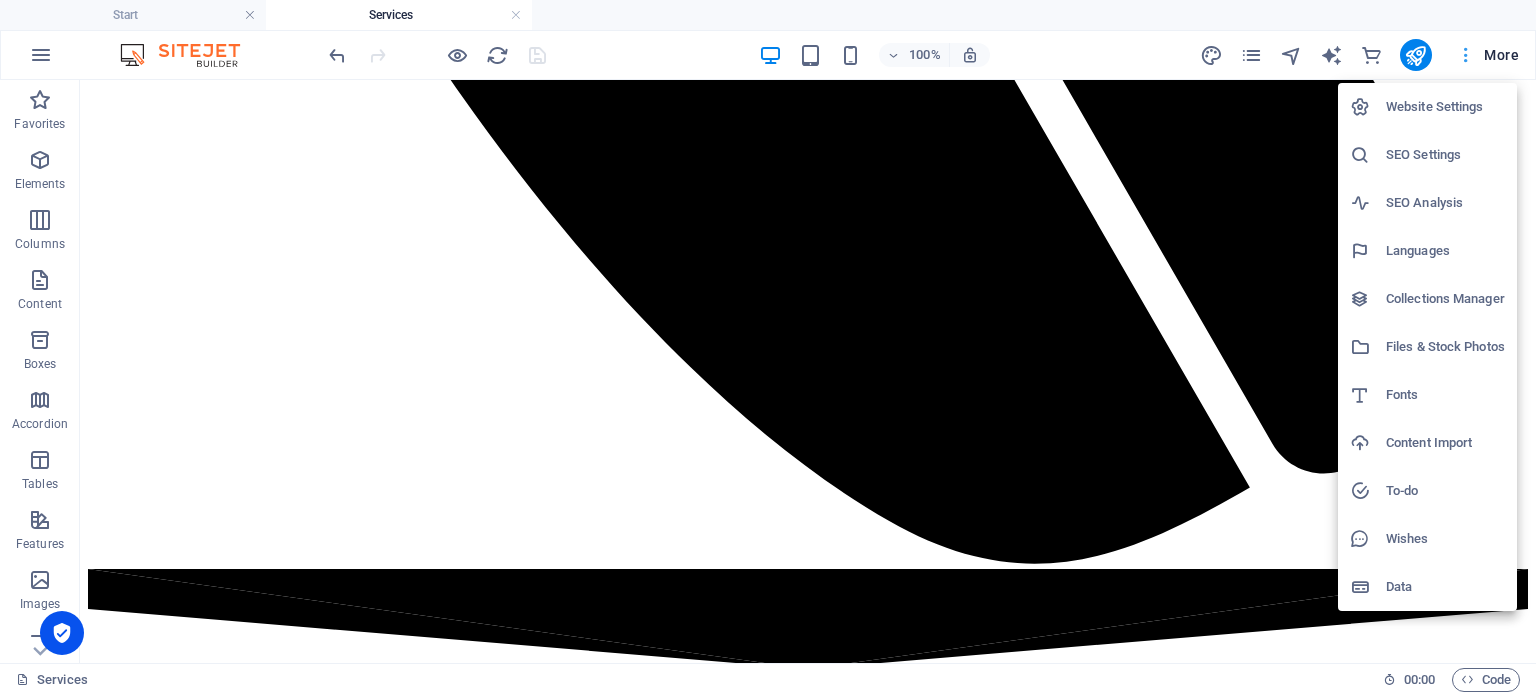 click at bounding box center (768, 347) 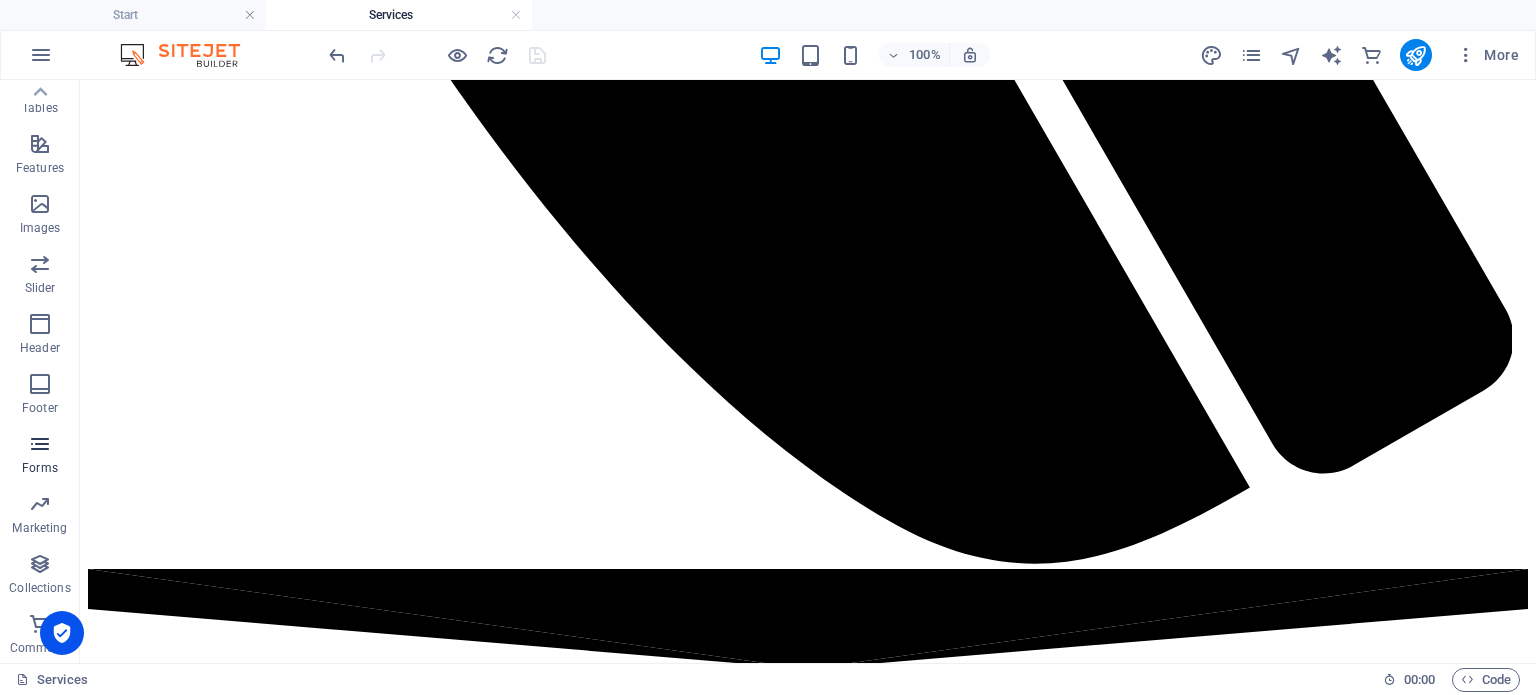 scroll, scrollTop: 0, scrollLeft: 0, axis: both 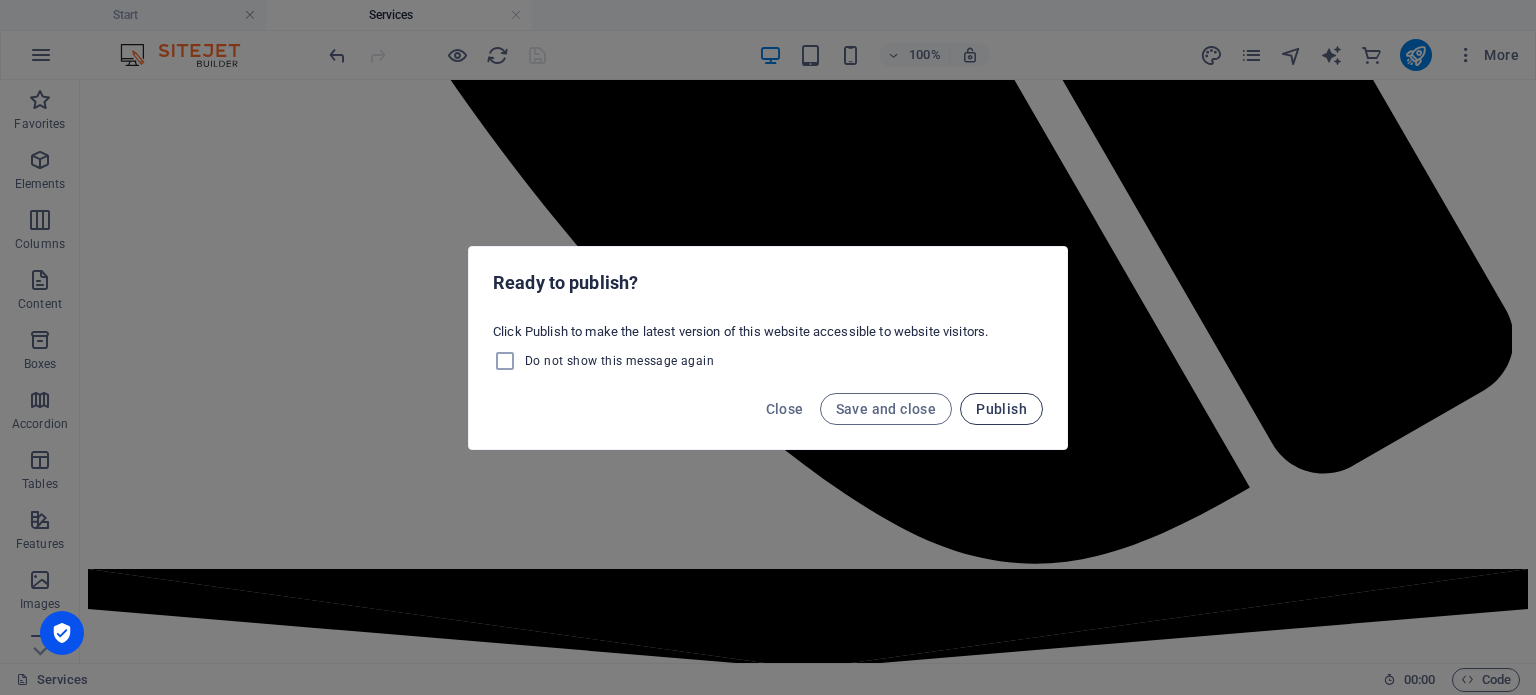 click on "Publish" at bounding box center [1001, 409] 